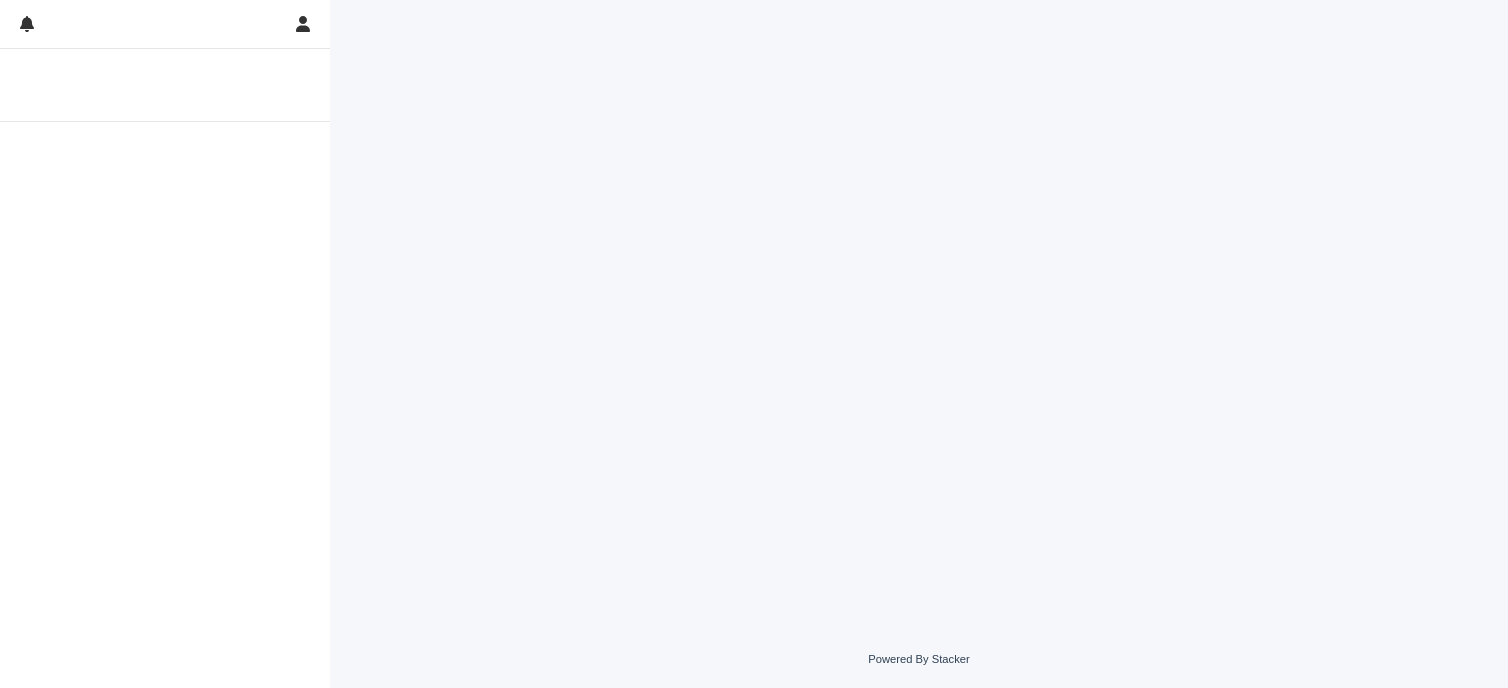 scroll, scrollTop: 0, scrollLeft: 0, axis: both 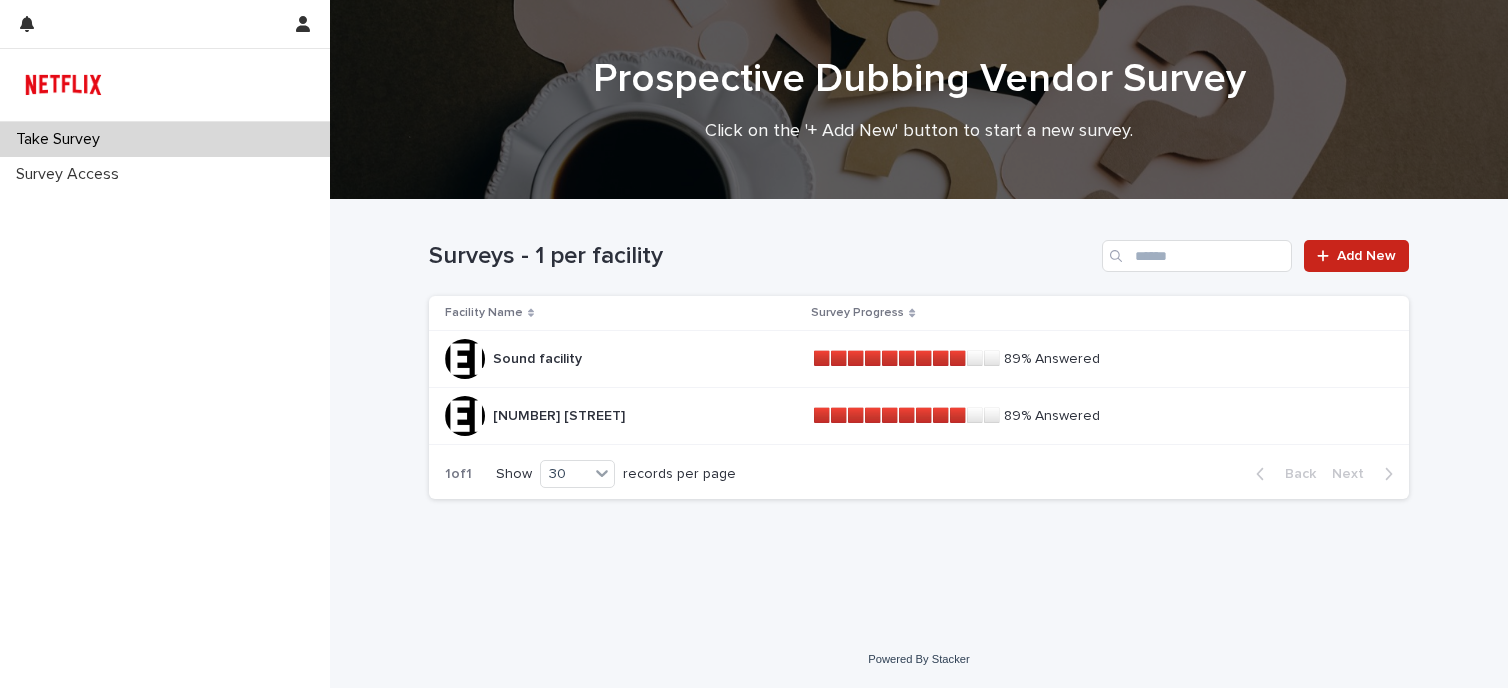 click on "Sound facility Sound facility" at bounding box center [621, 359] 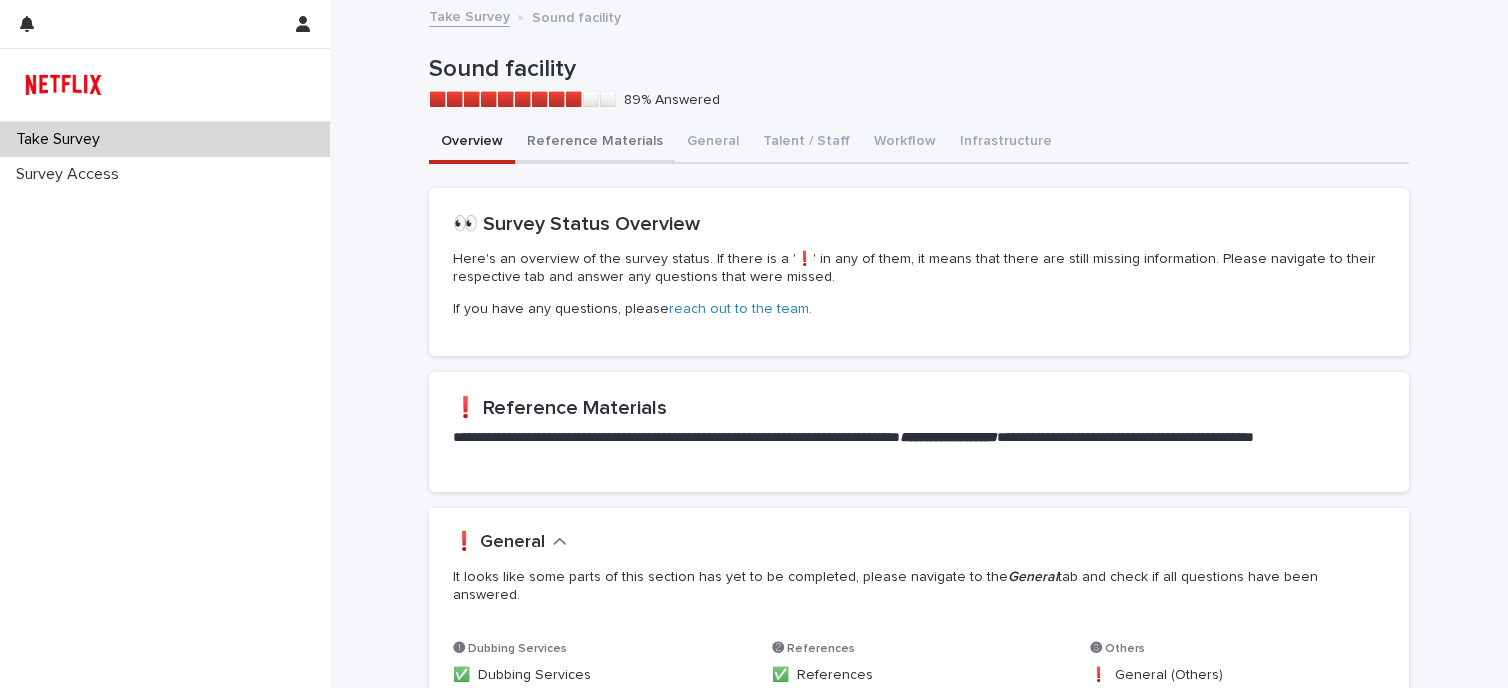 click on "Reference Materials" at bounding box center (595, 143) 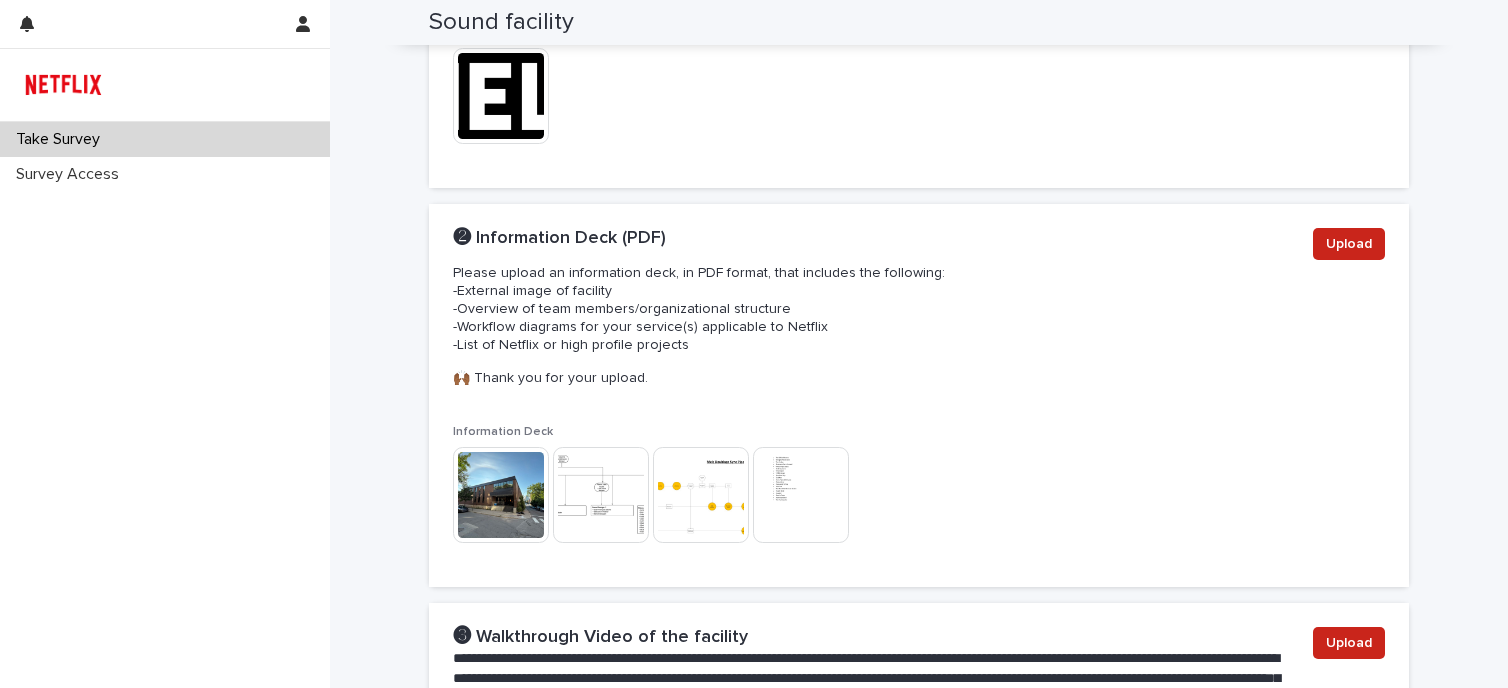 scroll, scrollTop: 0, scrollLeft: 0, axis: both 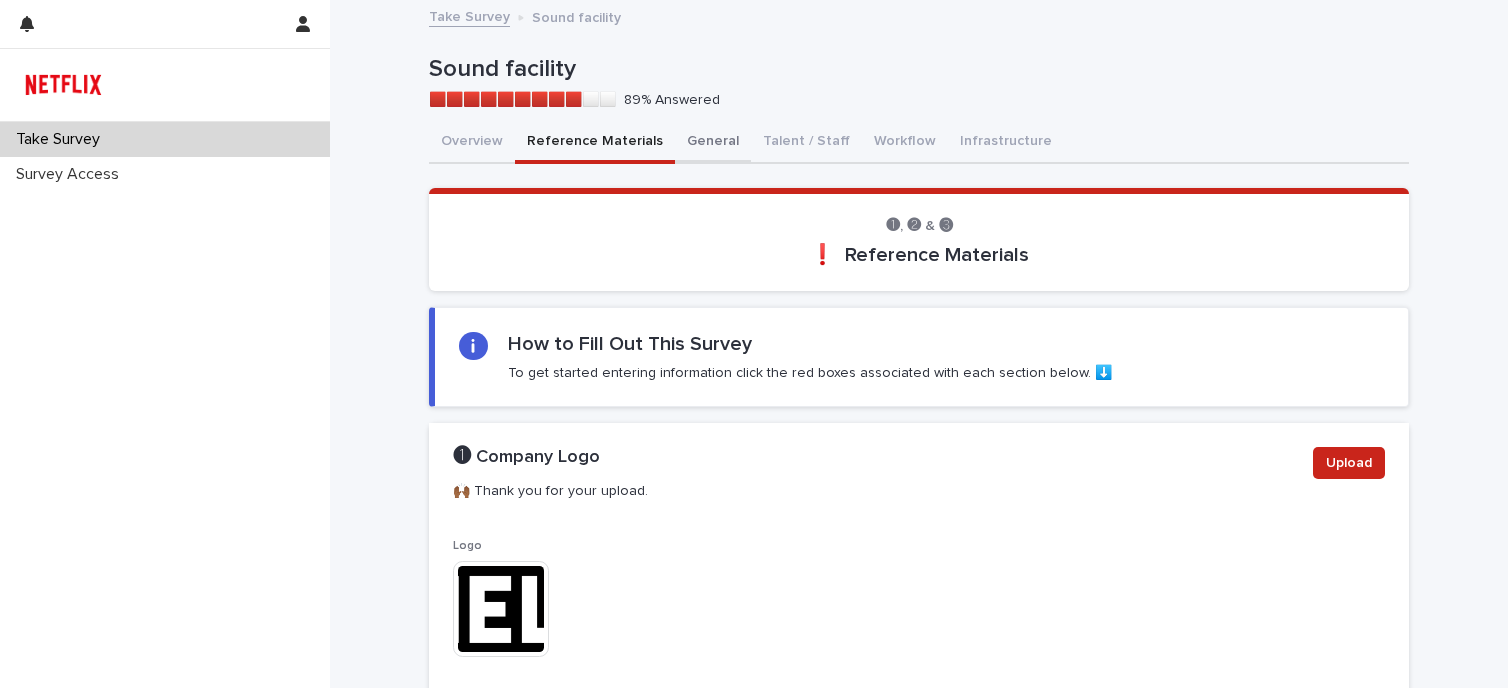 click on "General" at bounding box center [713, 143] 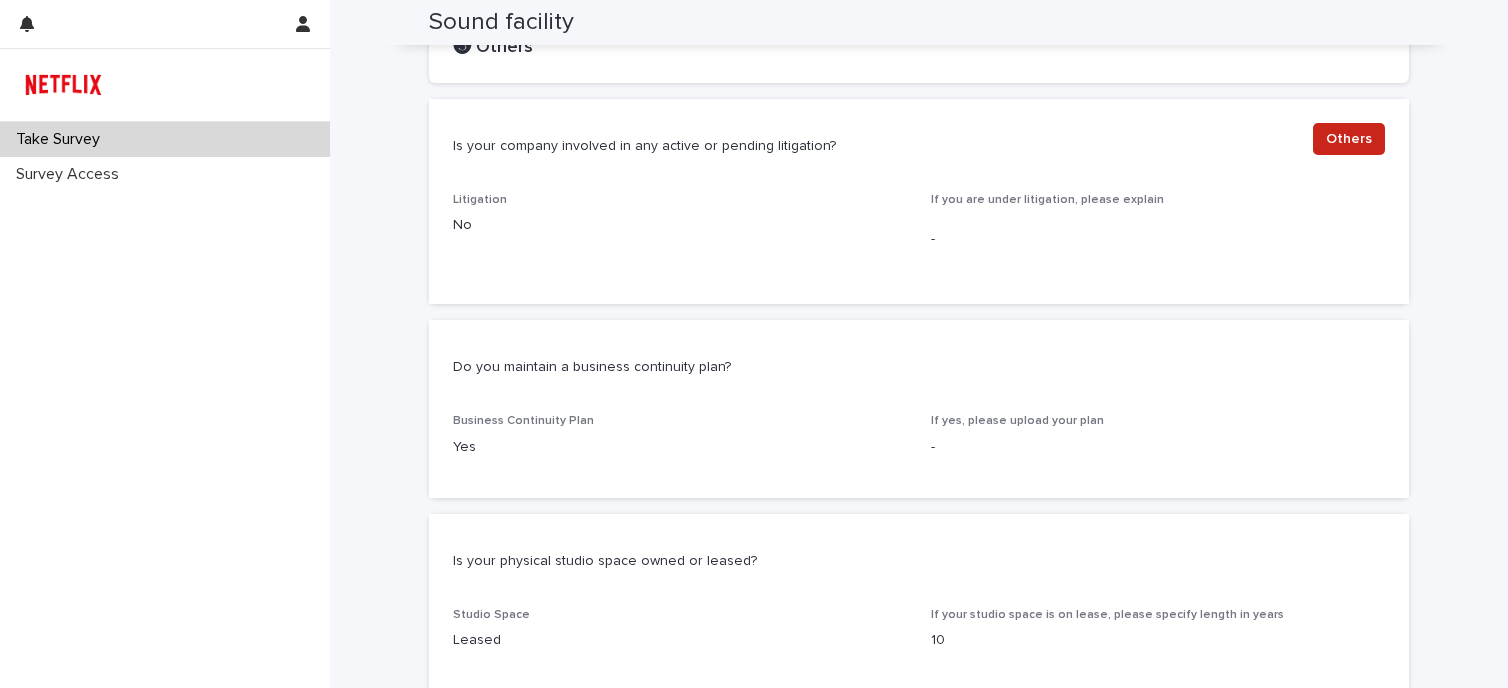 scroll, scrollTop: 1800, scrollLeft: 0, axis: vertical 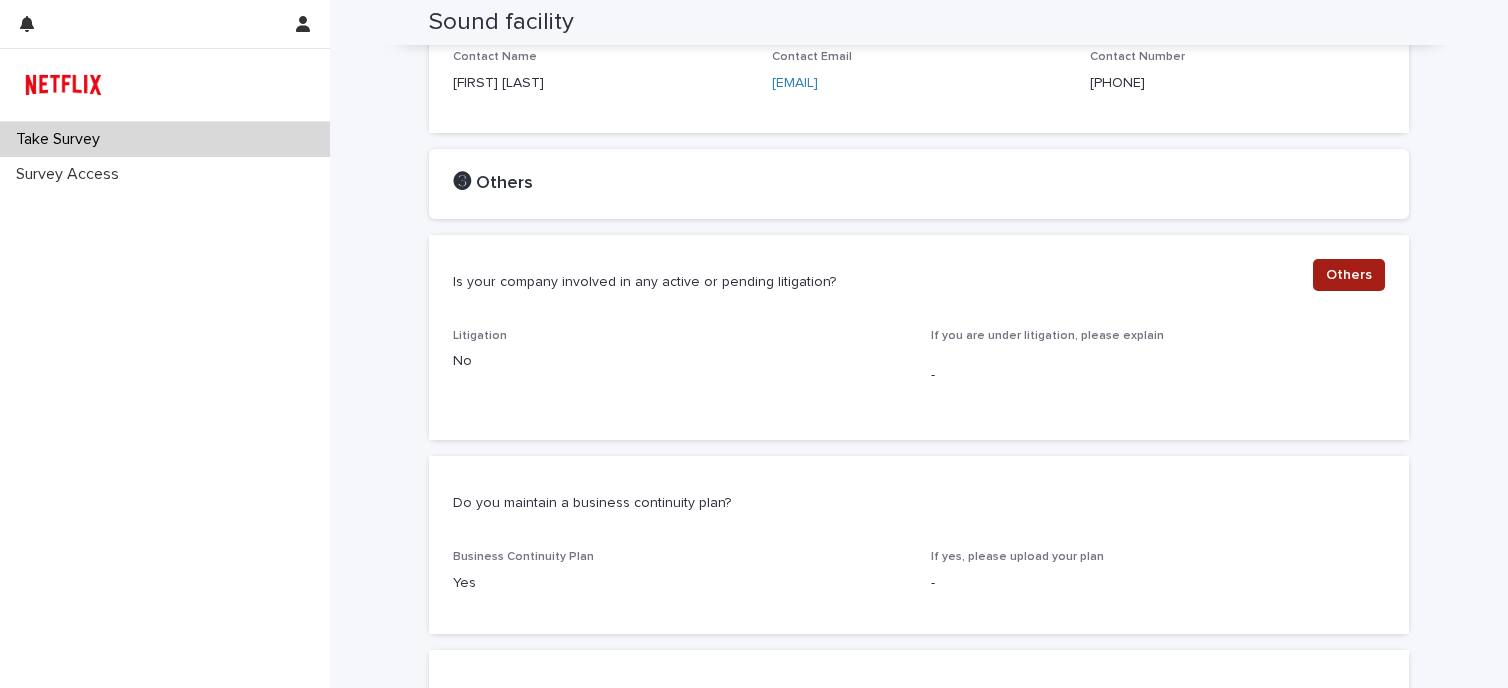 click on "Others" at bounding box center (1349, 275) 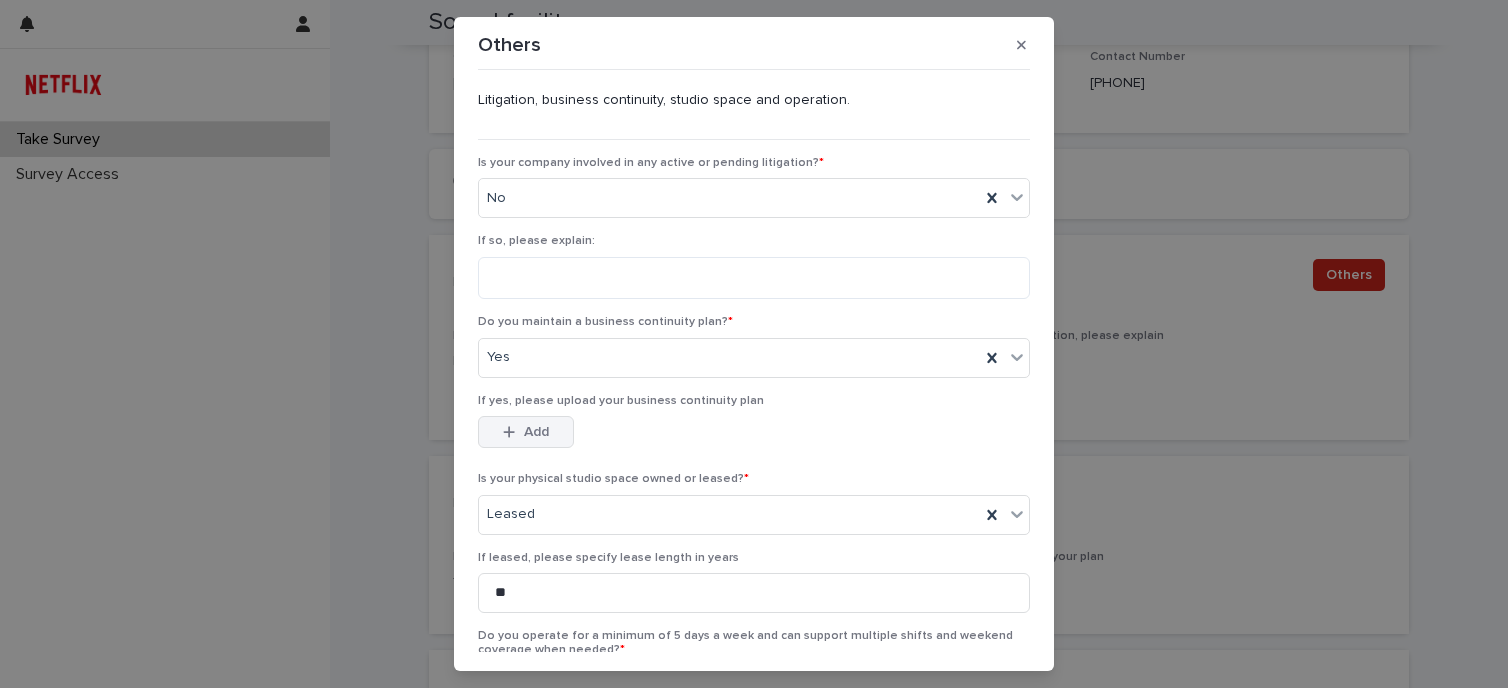 click on "Add" at bounding box center [526, 432] 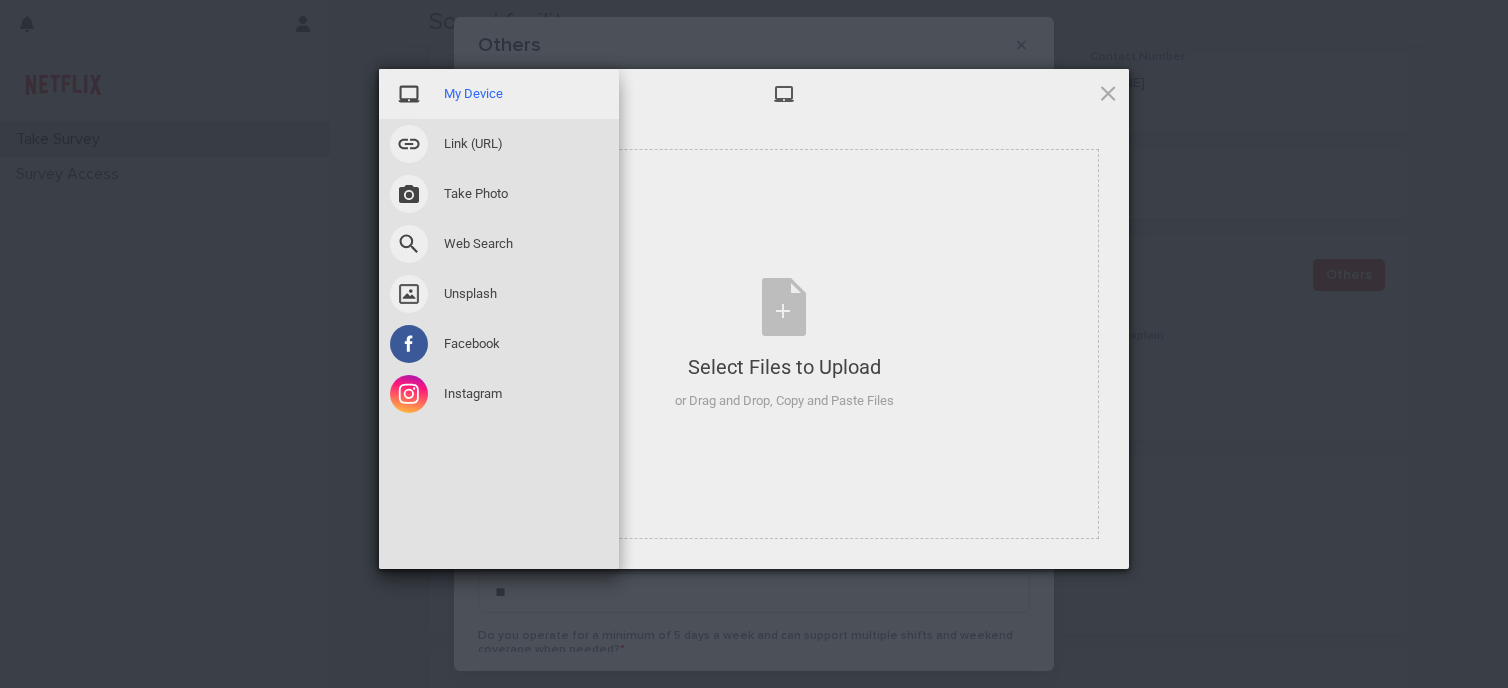 click on "My Device" at bounding box center (473, 94) 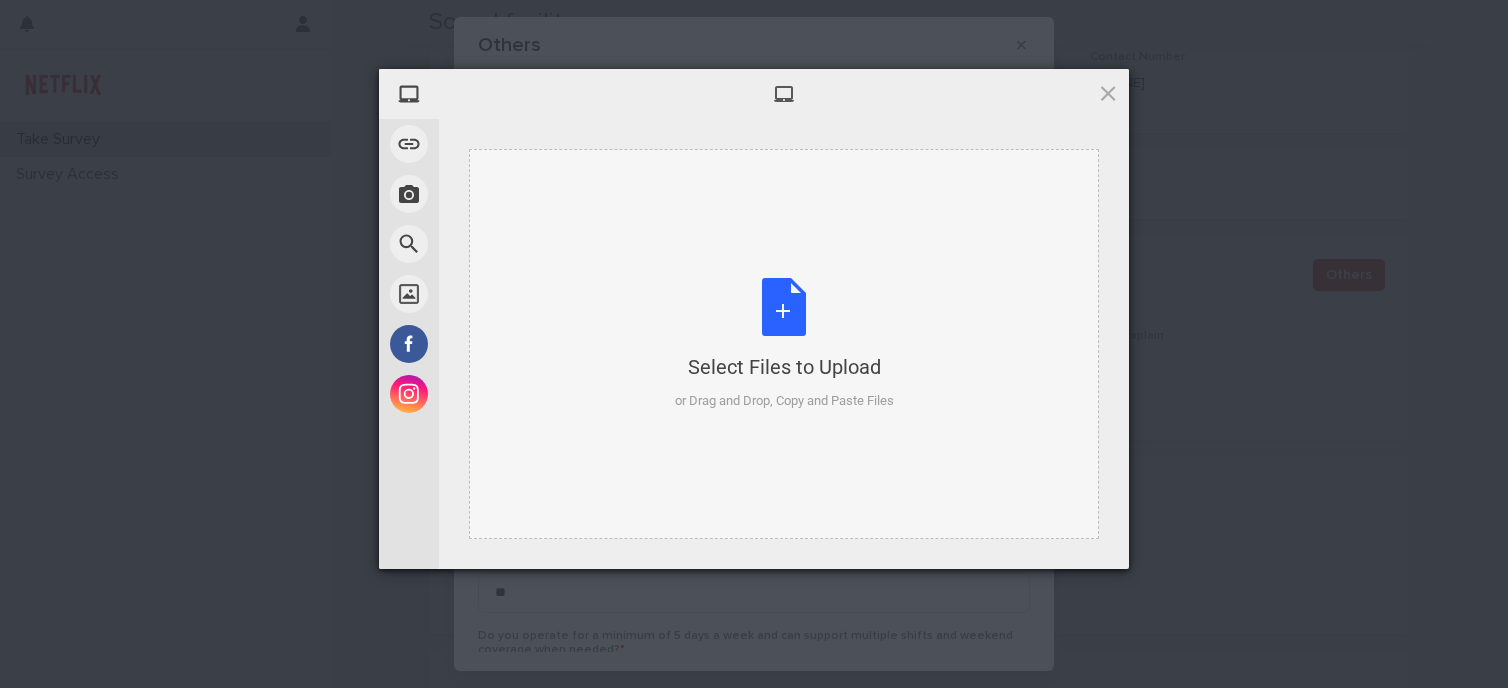 click on "Select Files to Upload
or Drag and Drop, Copy and Paste Files" at bounding box center (784, 344) 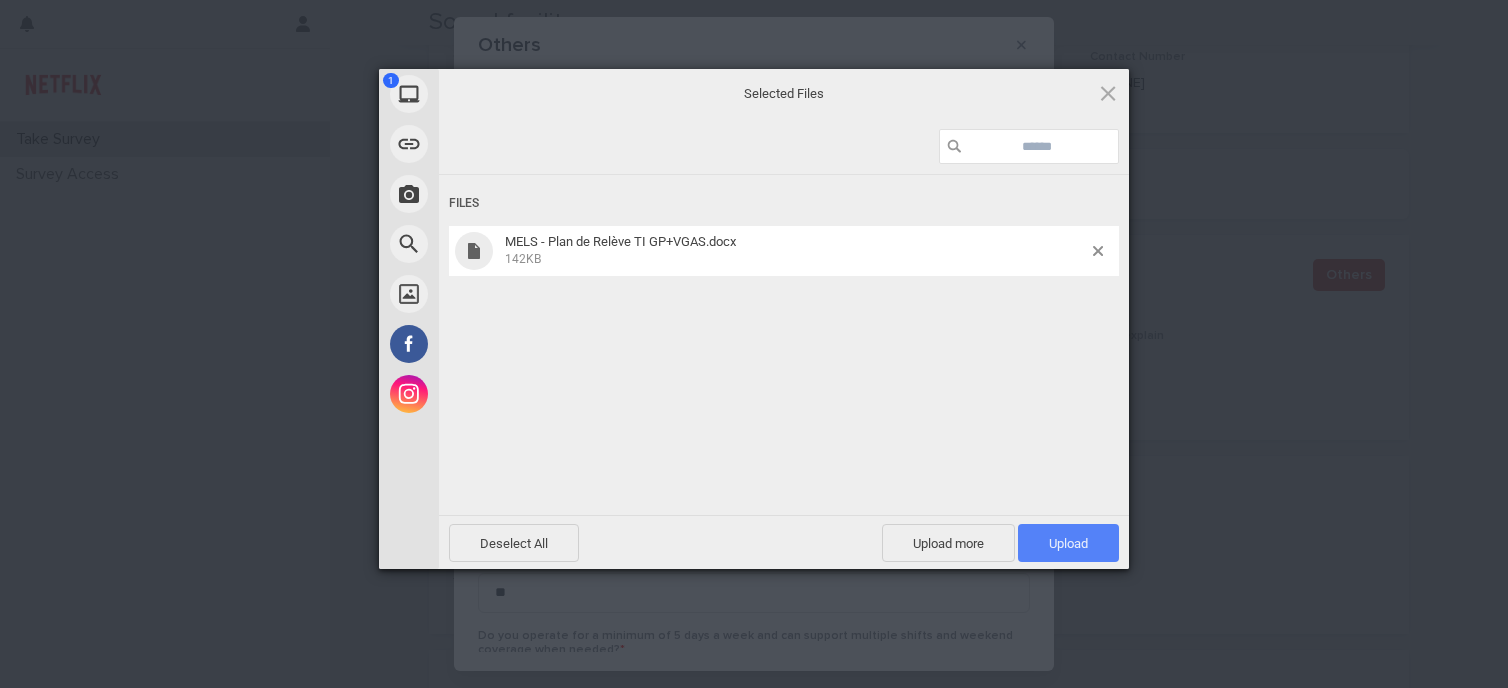 click on "Upload
1" at bounding box center [1068, 543] 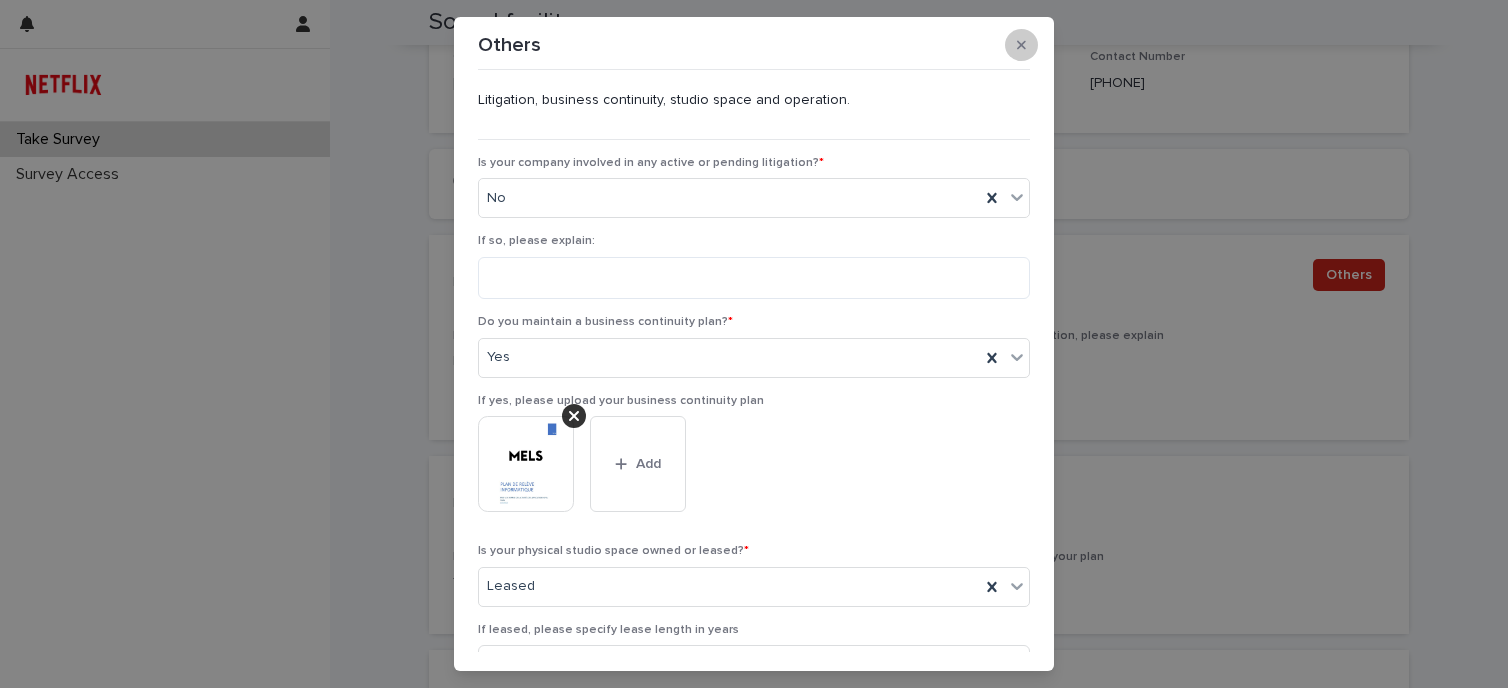 click at bounding box center (1021, 45) 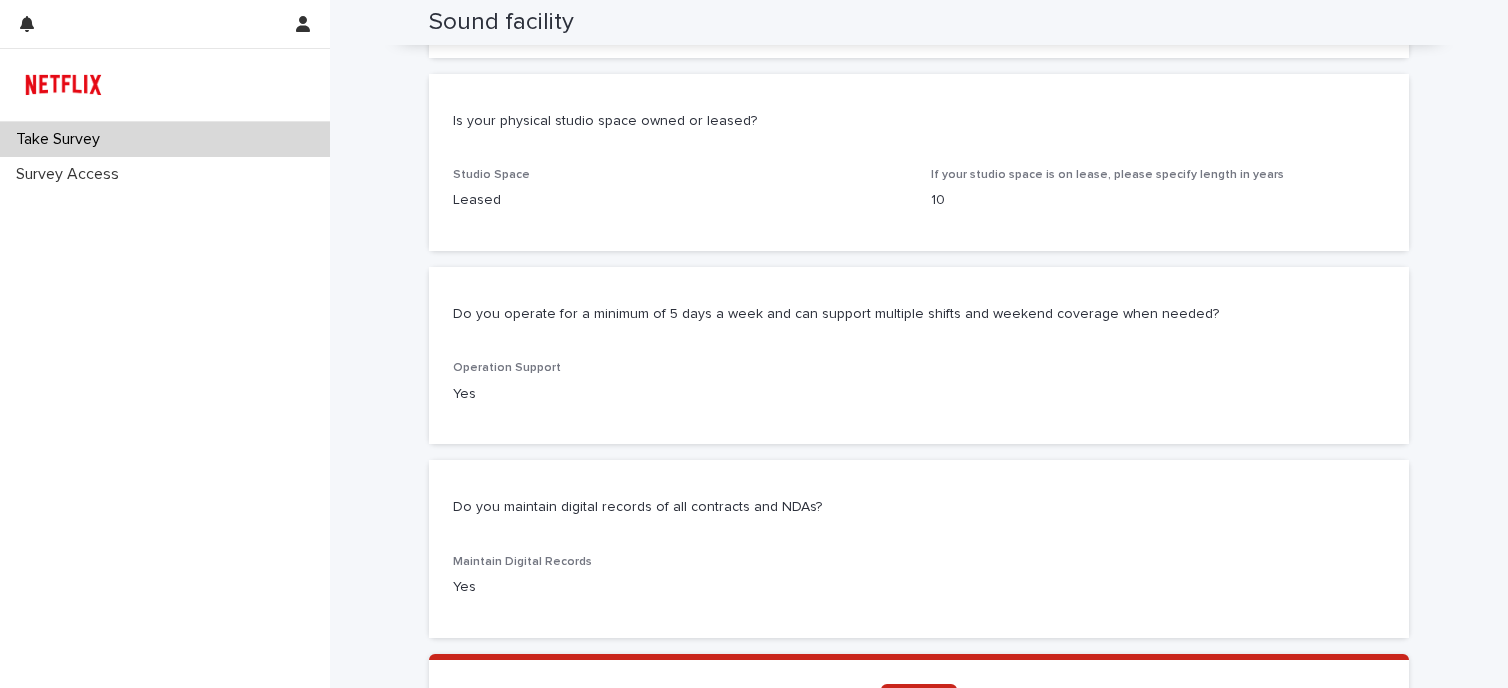 scroll, scrollTop: 2599, scrollLeft: 0, axis: vertical 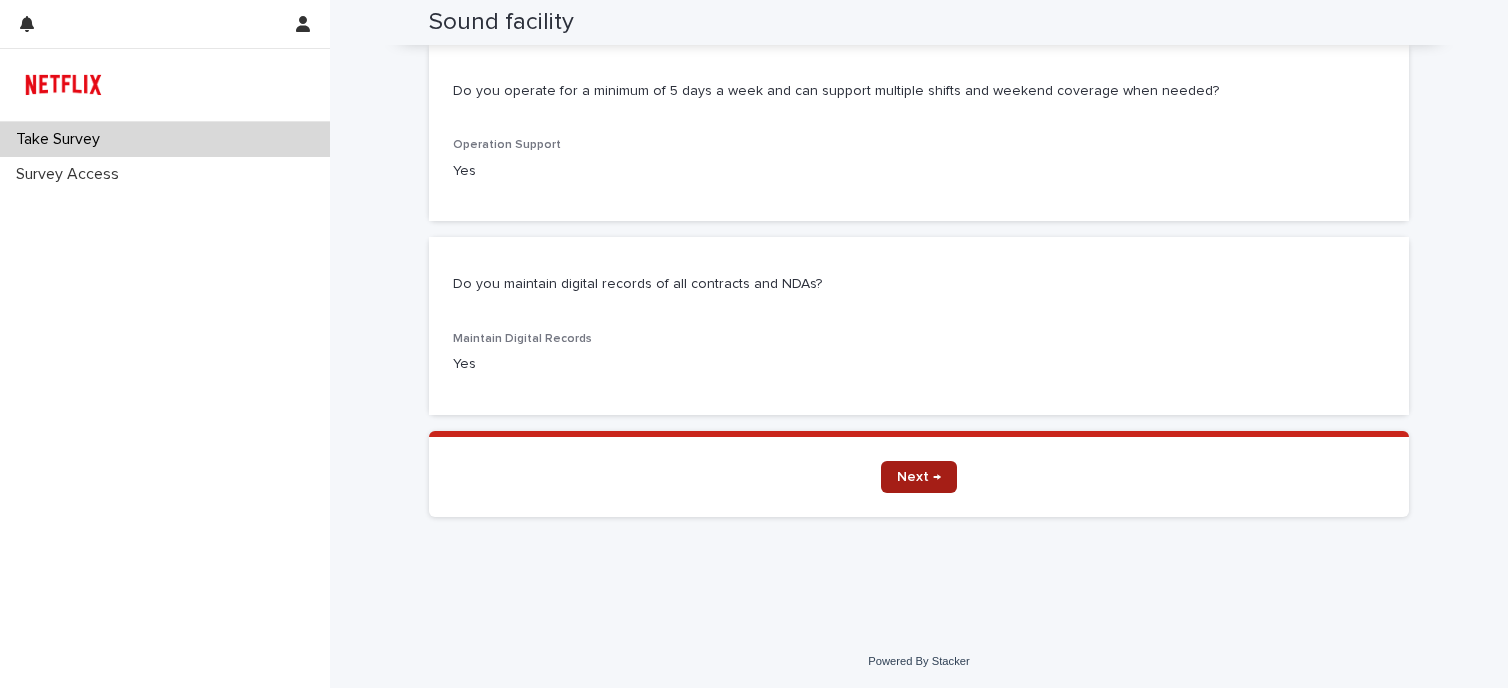 click on "Next →" at bounding box center [919, 477] 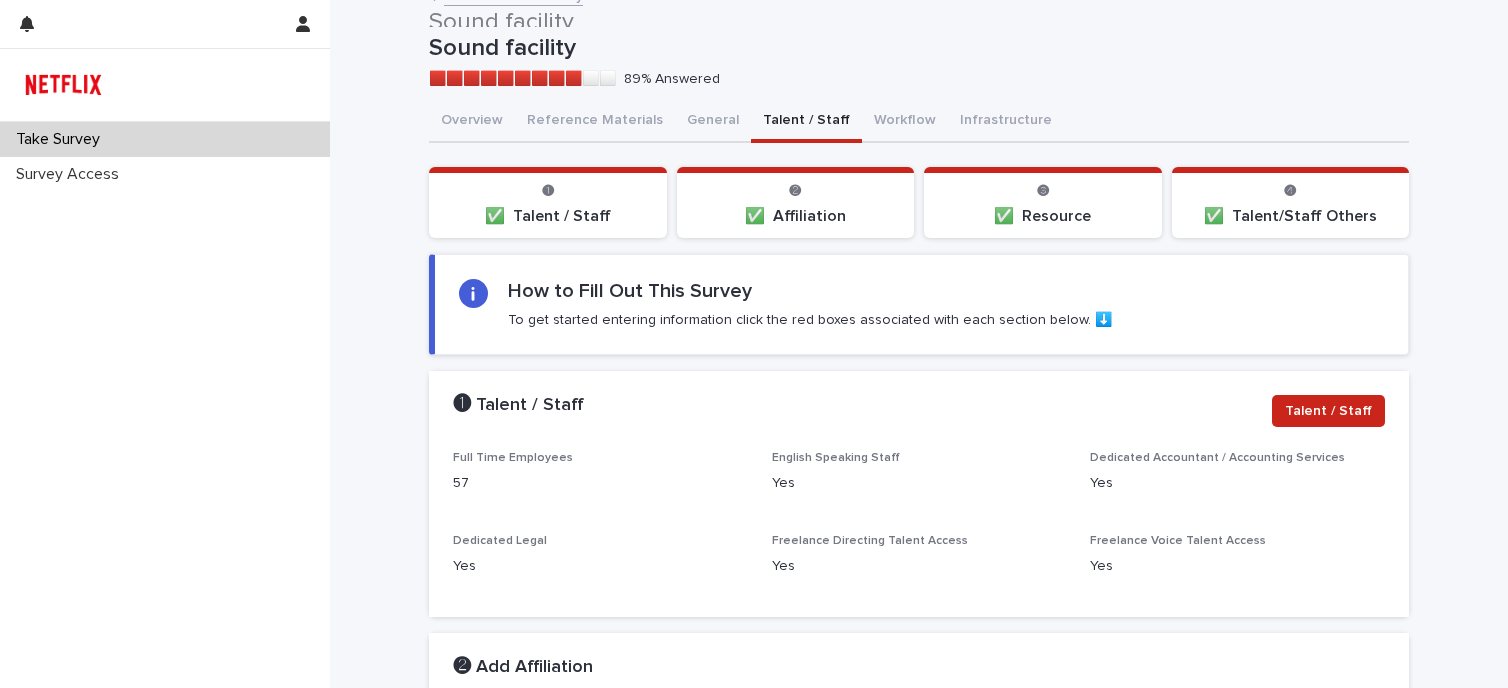 scroll, scrollTop: 0, scrollLeft: 0, axis: both 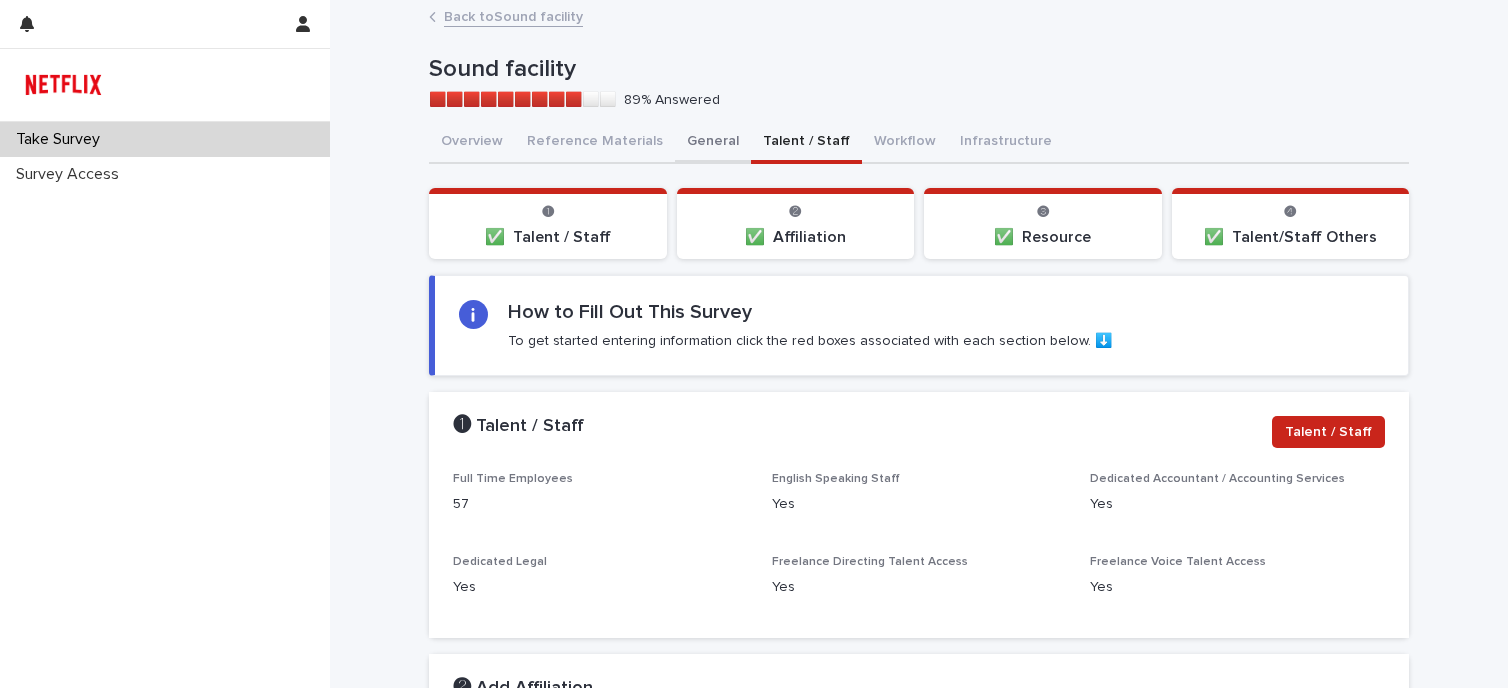 click on "General" at bounding box center [713, 143] 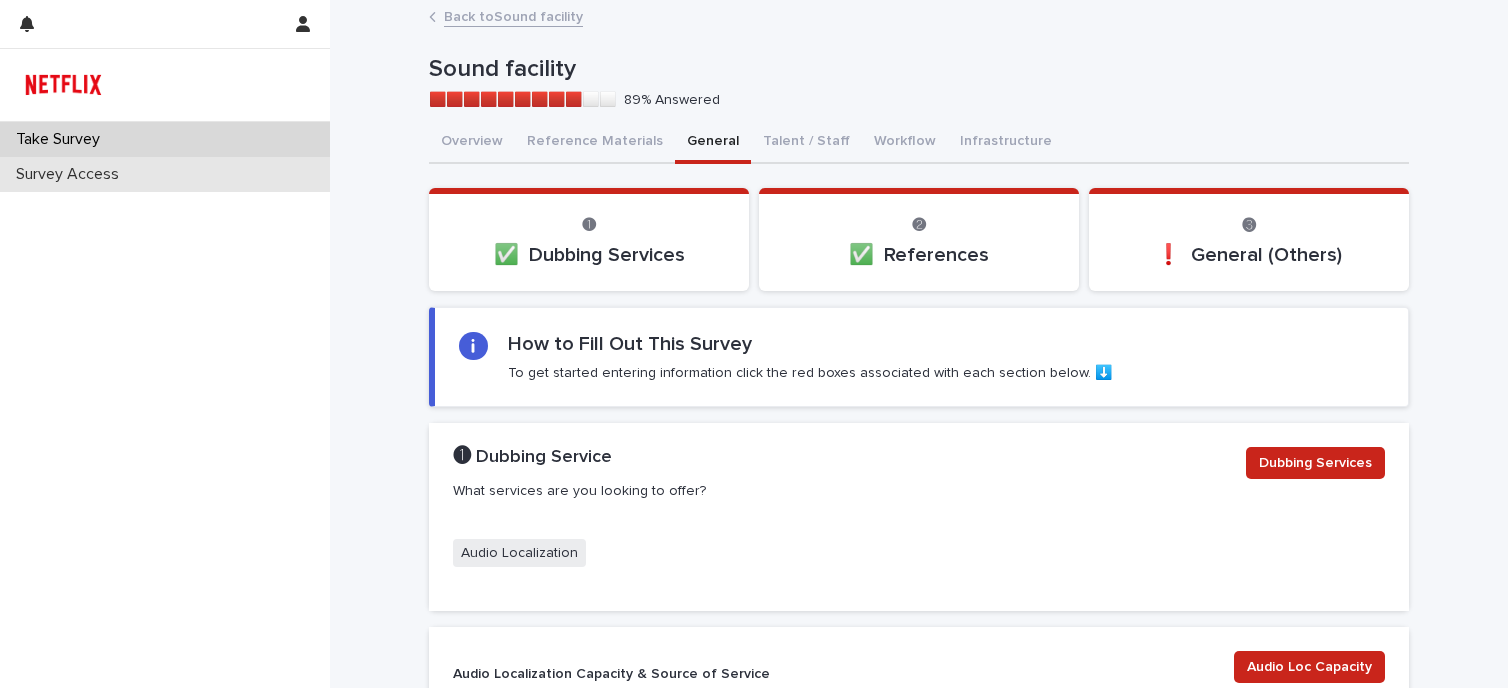 click on "Survey Access" at bounding box center [71, 174] 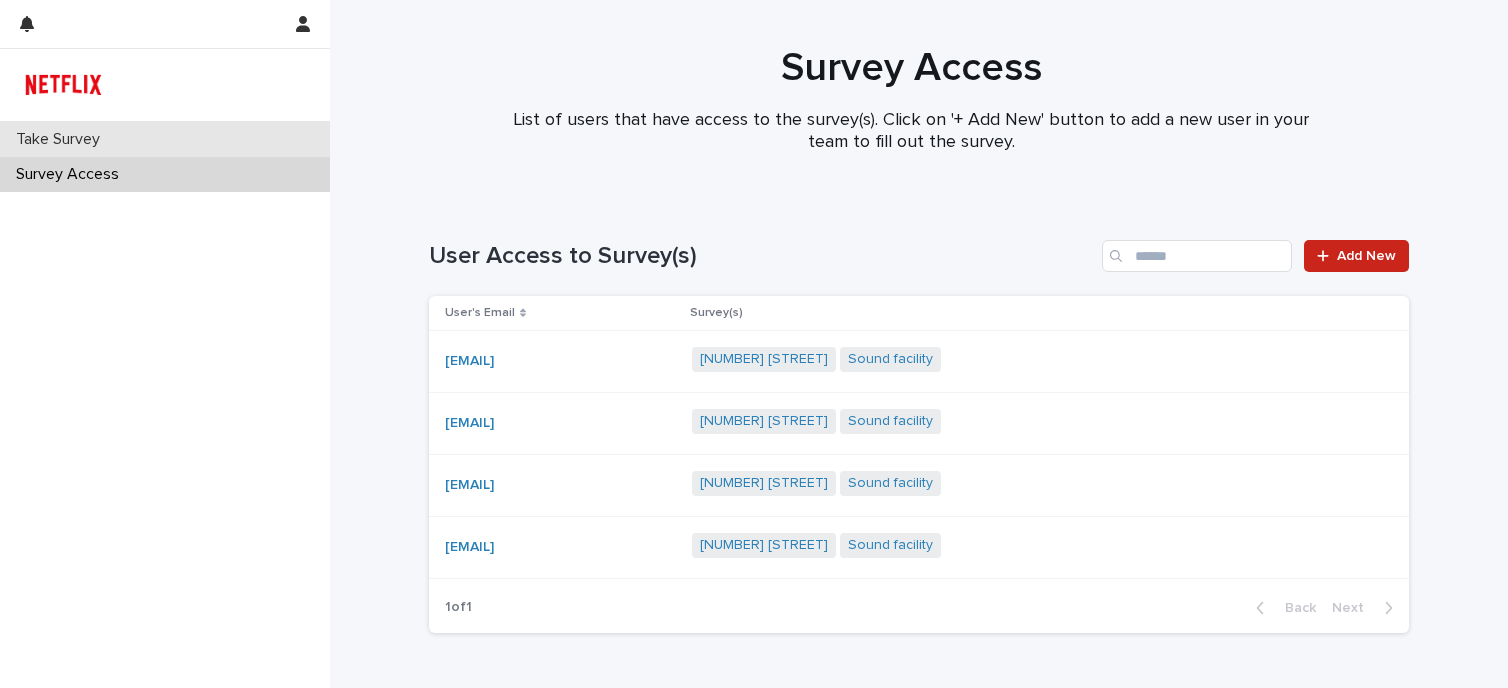 click on "Take Survey" at bounding box center [165, 139] 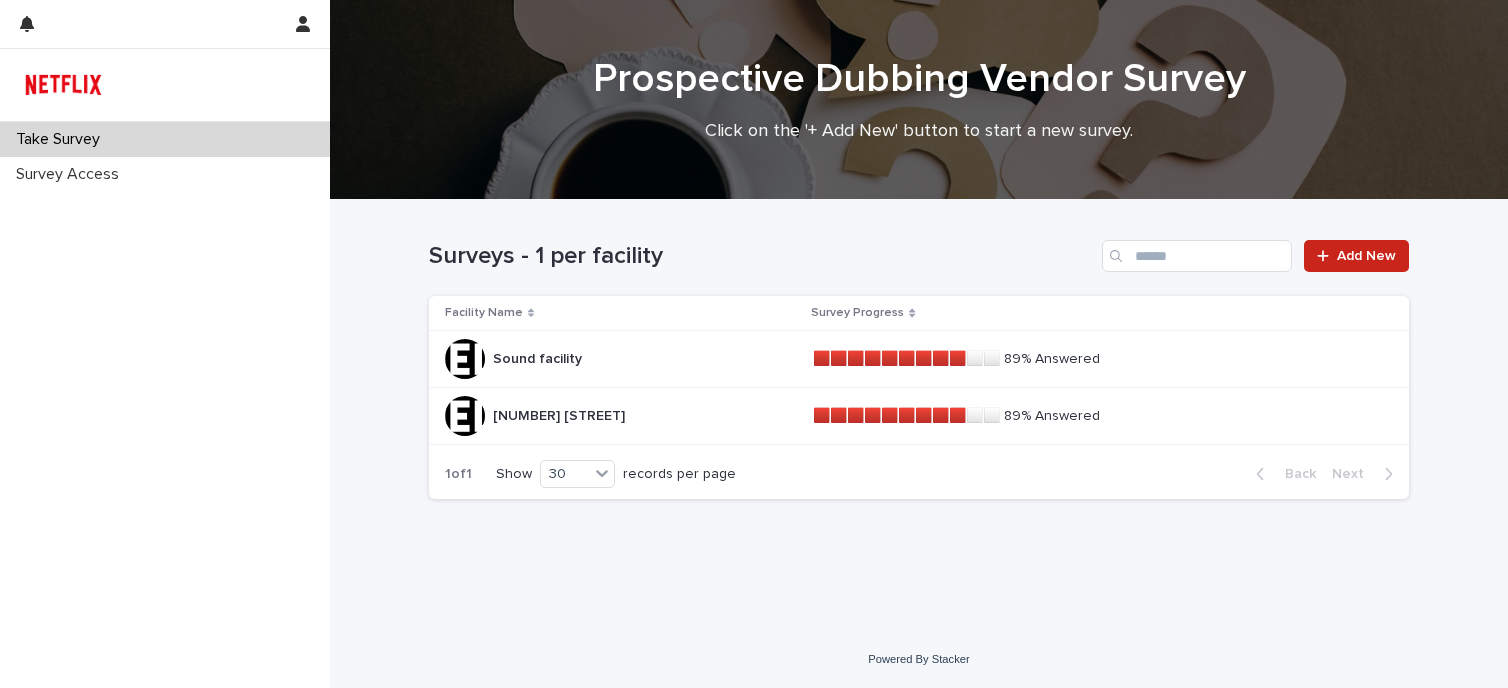 click on "[NUMBER] [STREET]" at bounding box center [561, 414] 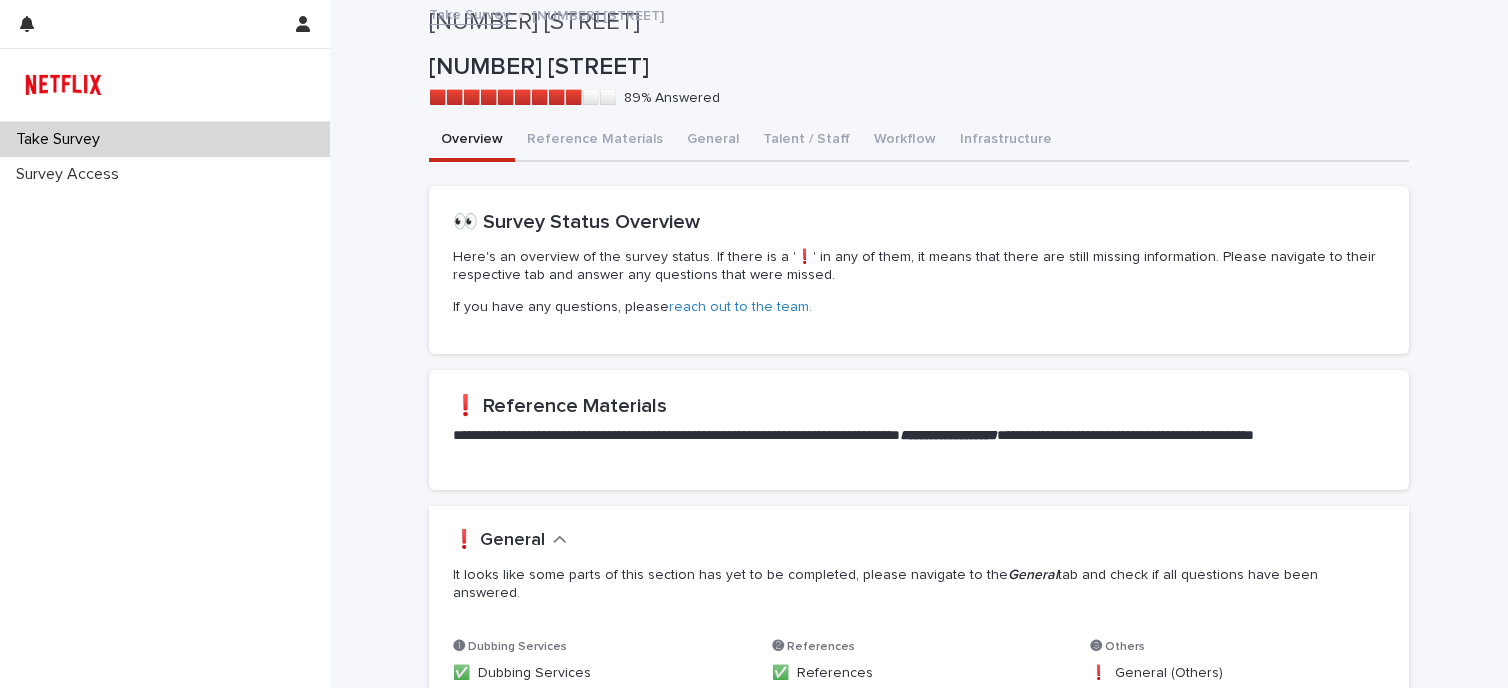scroll, scrollTop: 0, scrollLeft: 0, axis: both 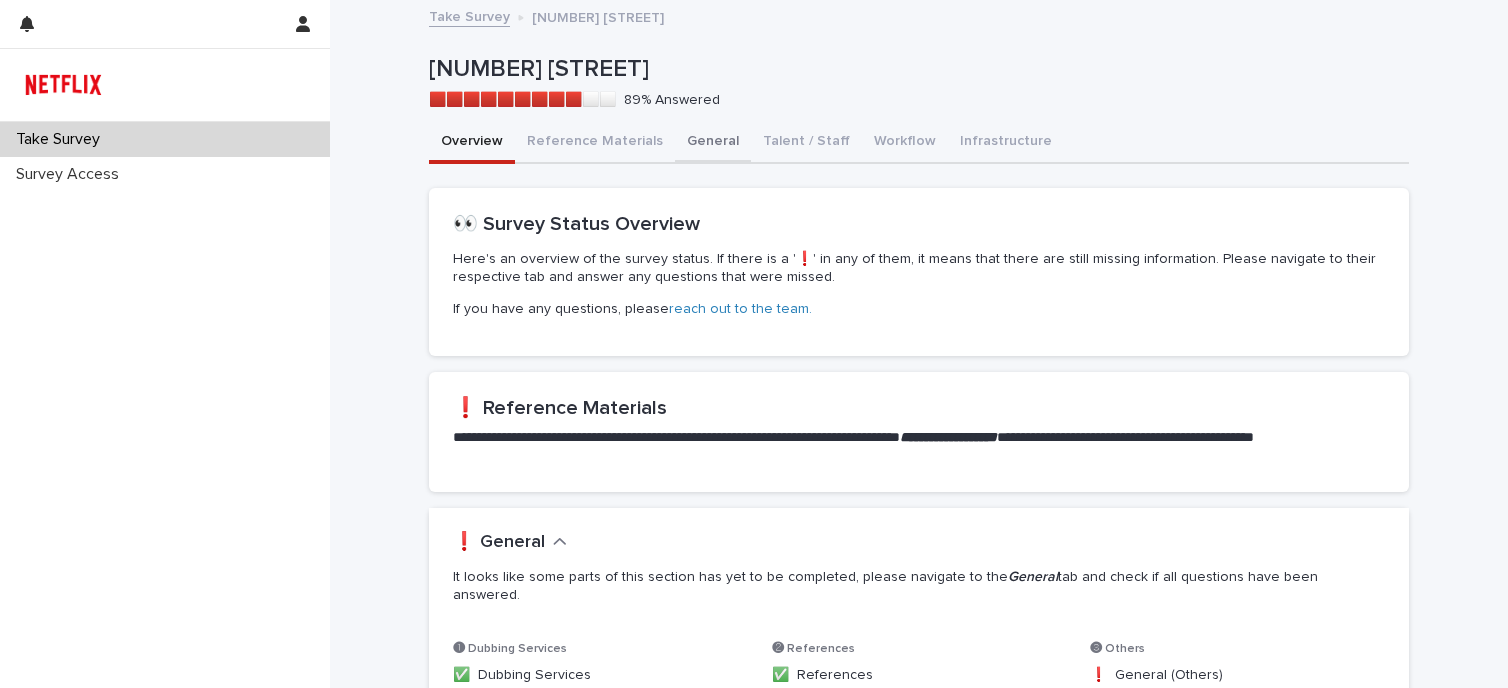 click on "General" at bounding box center (713, 143) 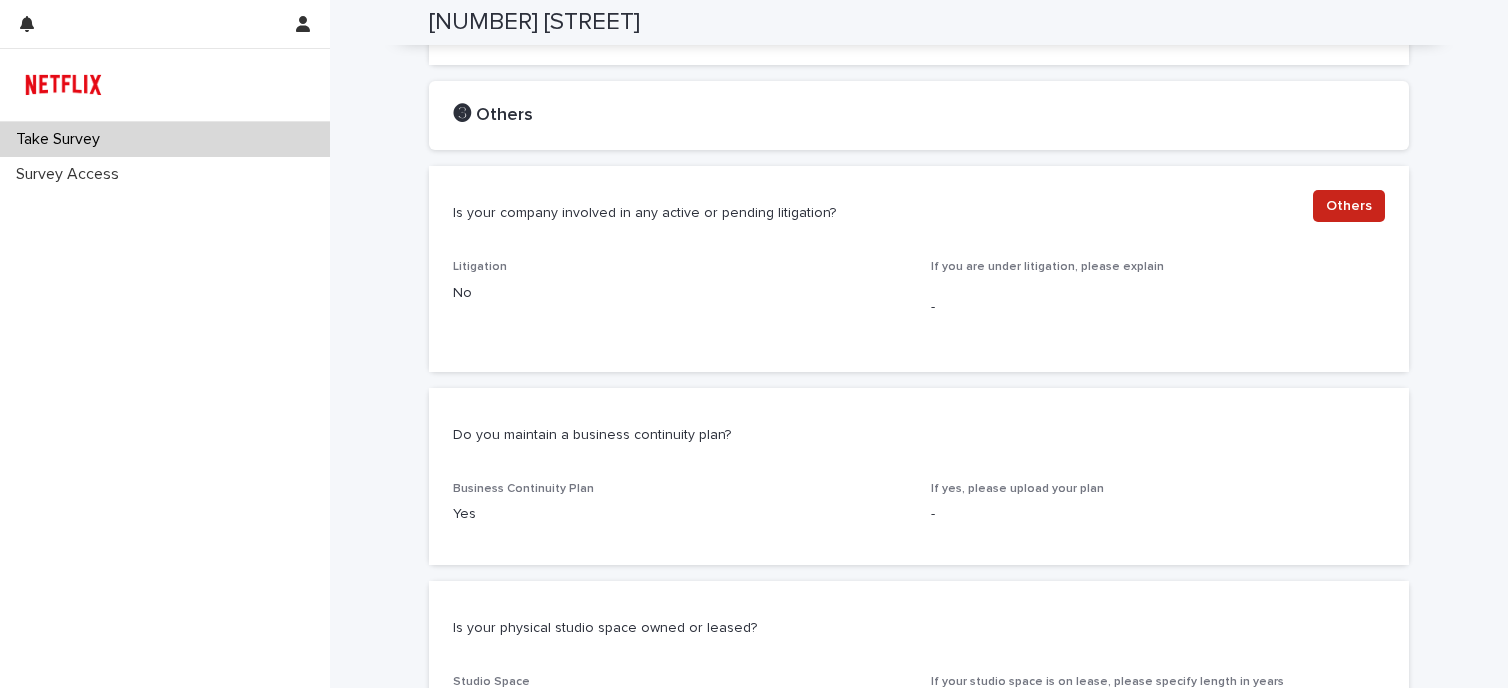 scroll, scrollTop: 2266, scrollLeft: 0, axis: vertical 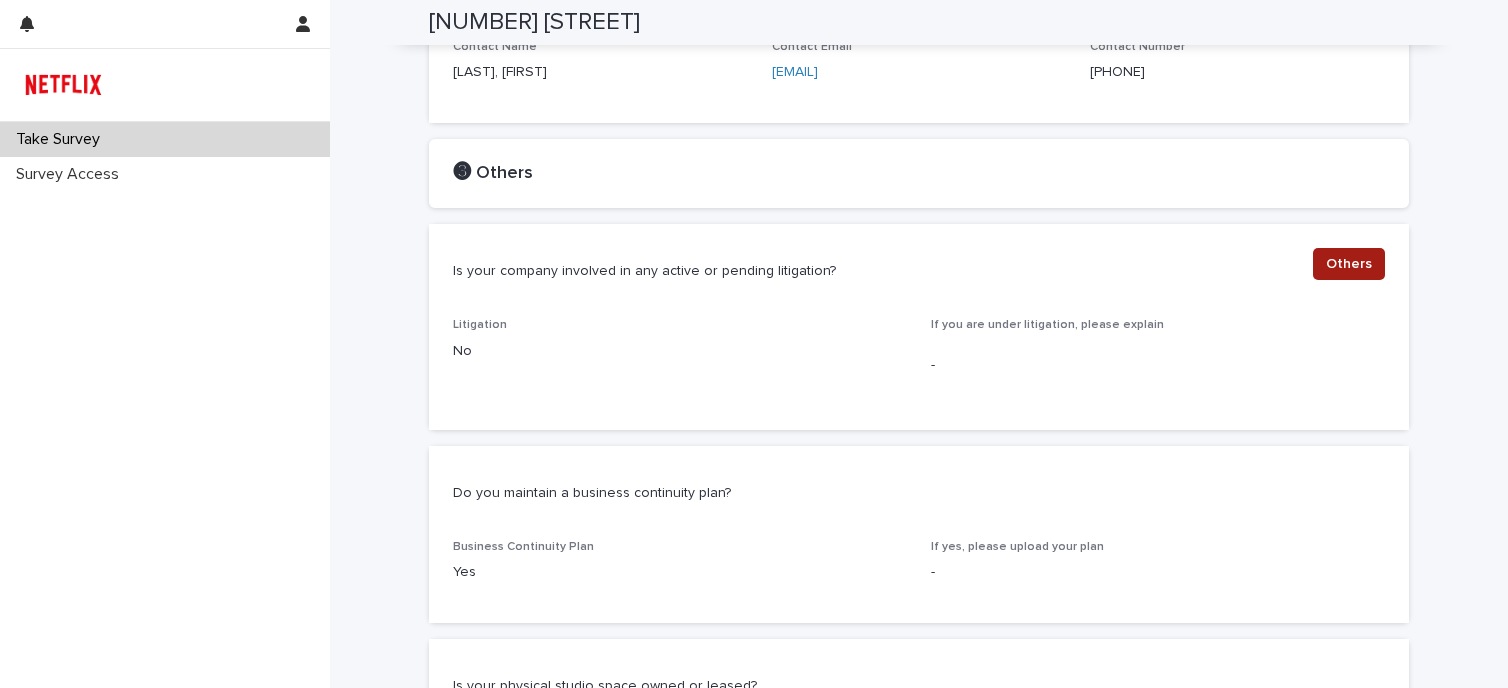 click on "Others" at bounding box center (1349, 264) 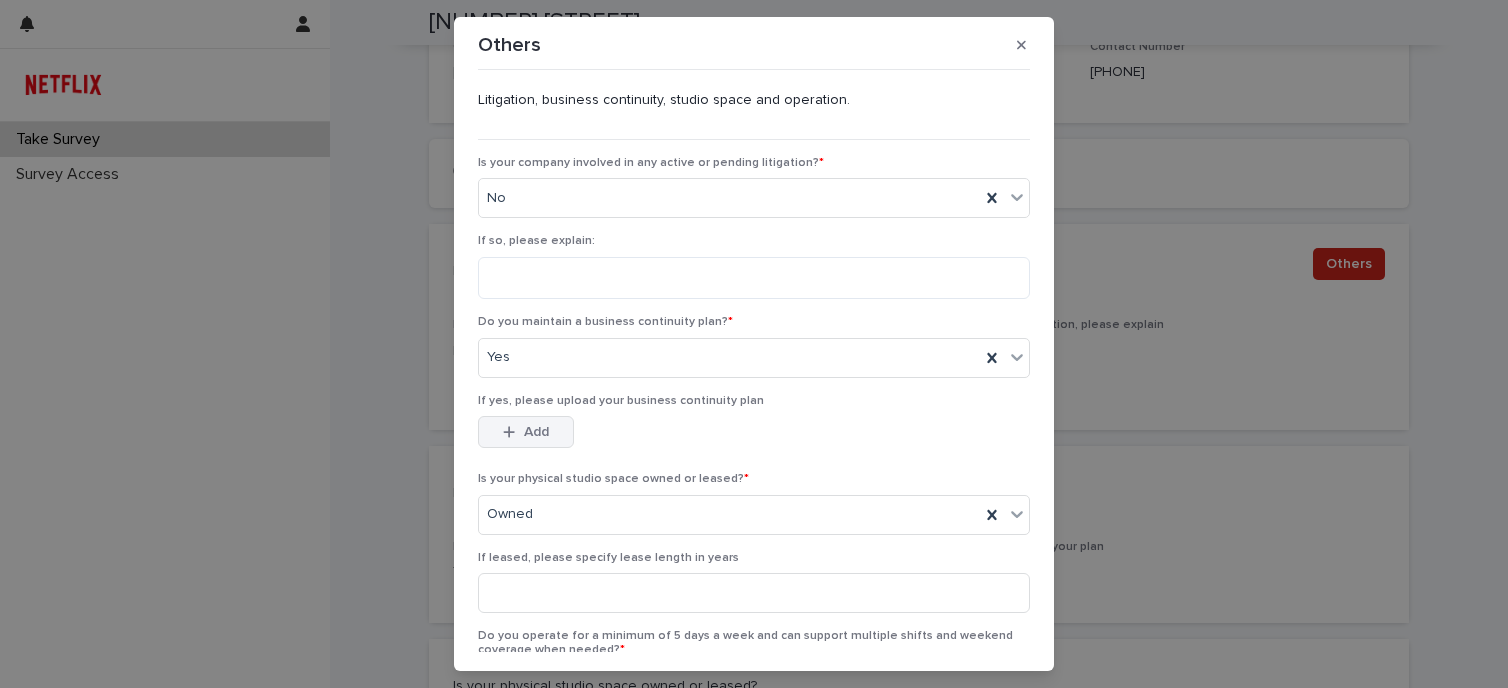 click on "Add" at bounding box center [536, 432] 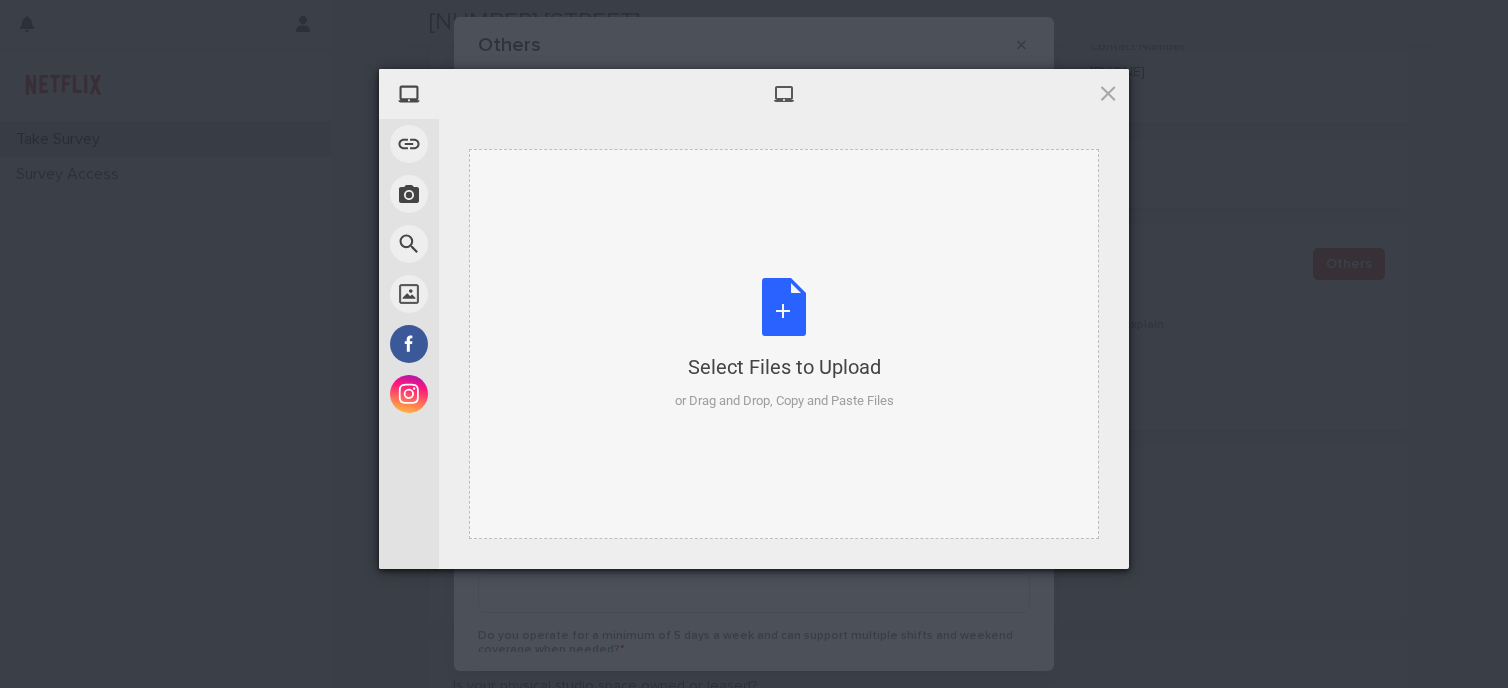 drag, startPoint x: 659, startPoint y: 327, endPoint x: 681, endPoint y: 337, distance: 24.166092 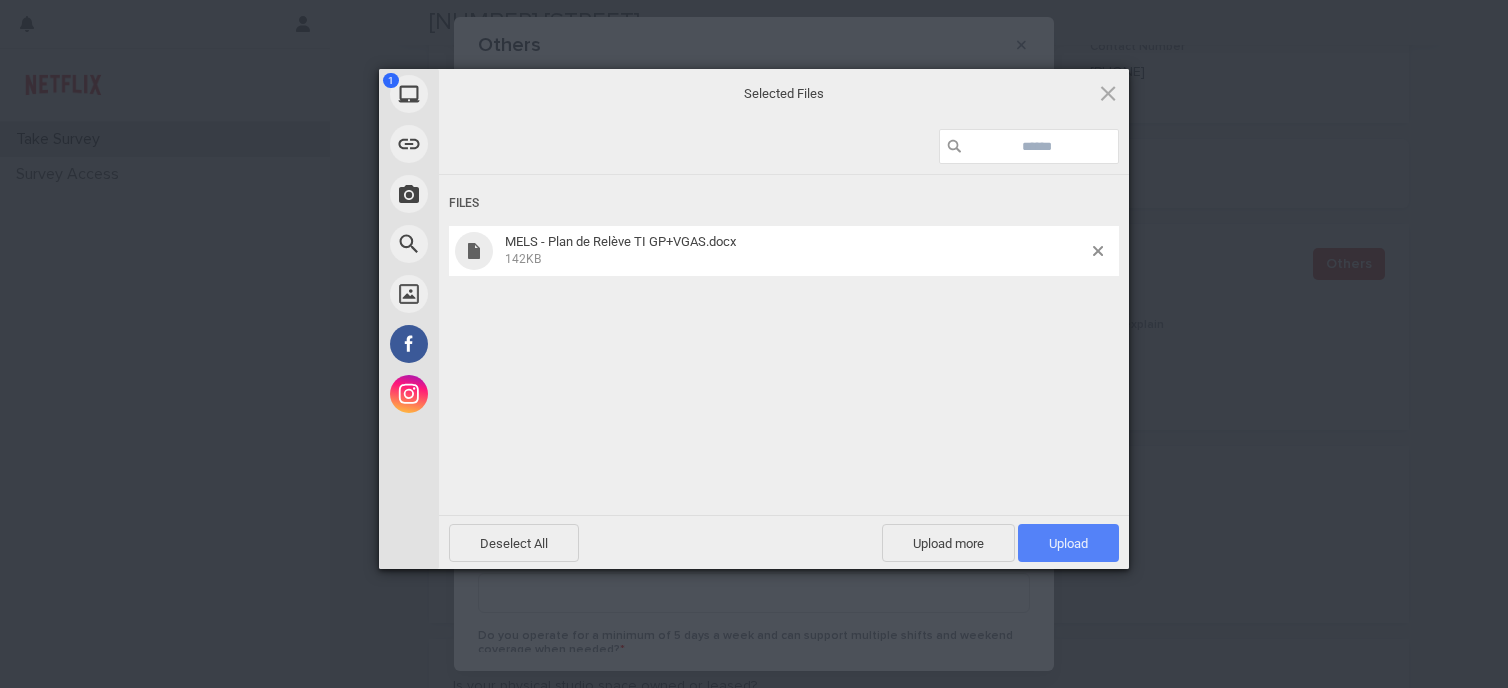 click on "Upload
1" at bounding box center (1068, 543) 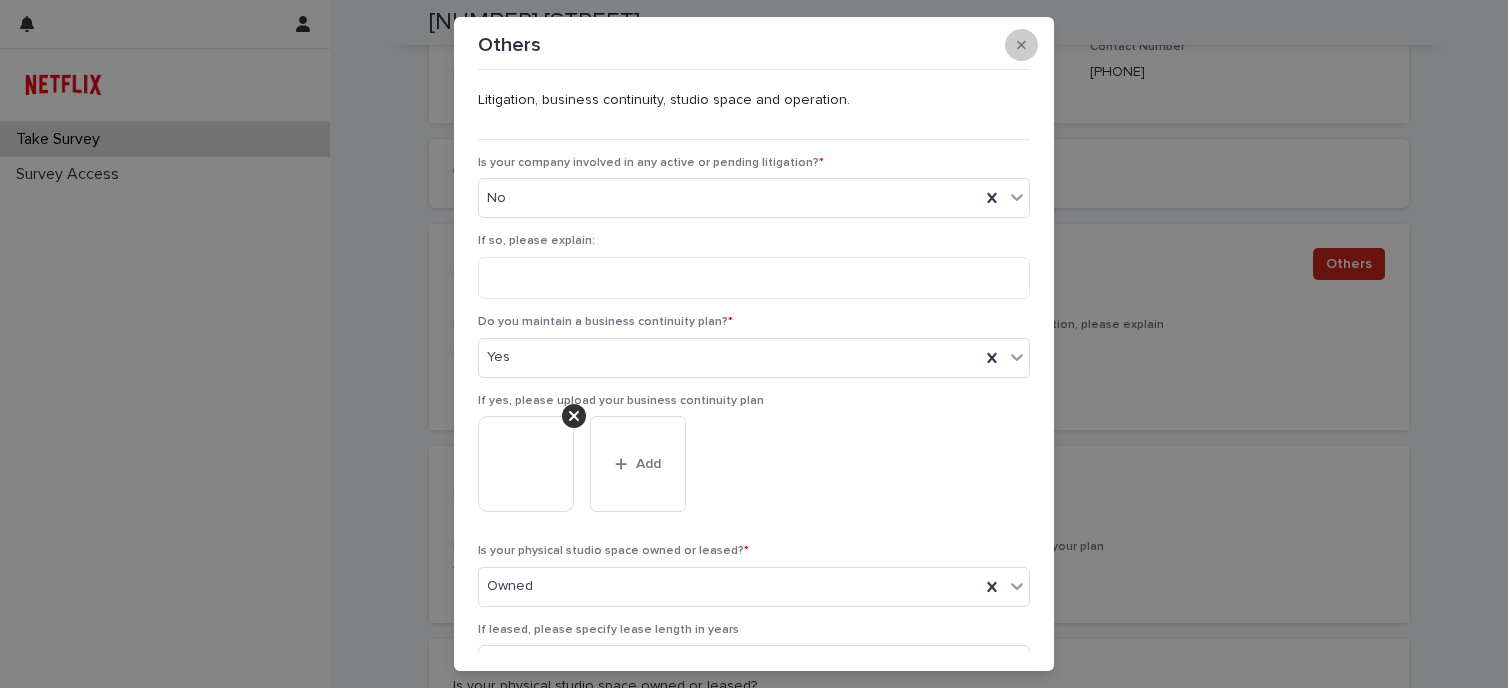 click 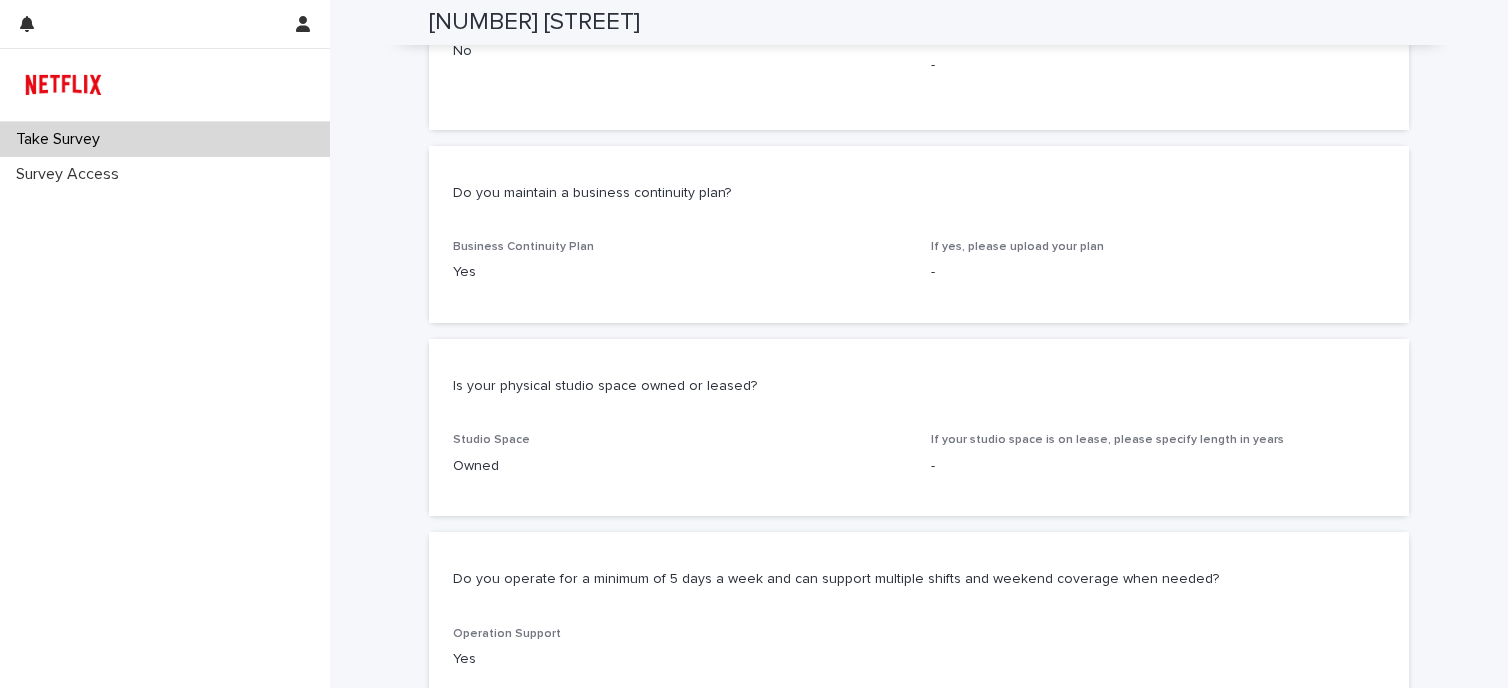 scroll, scrollTop: 3054, scrollLeft: 0, axis: vertical 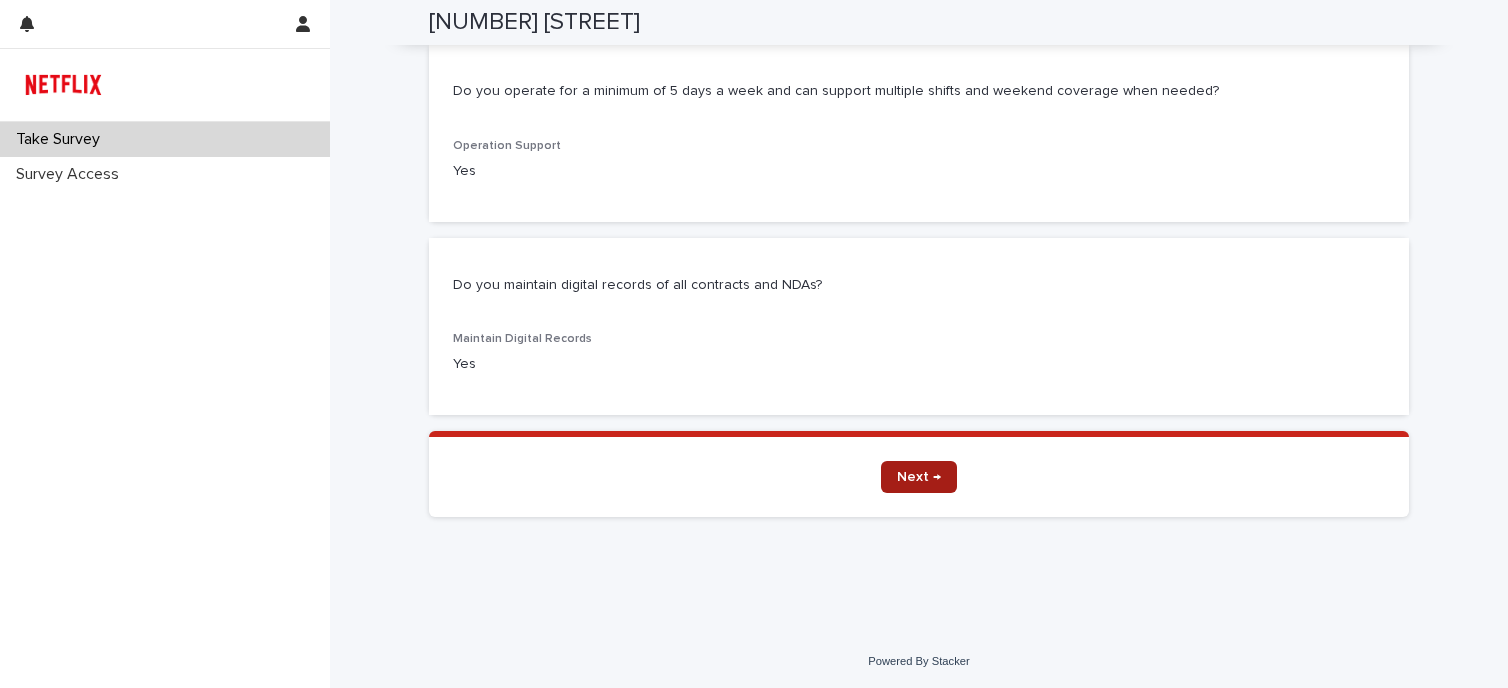 click on "Next →" at bounding box center (919, 477) 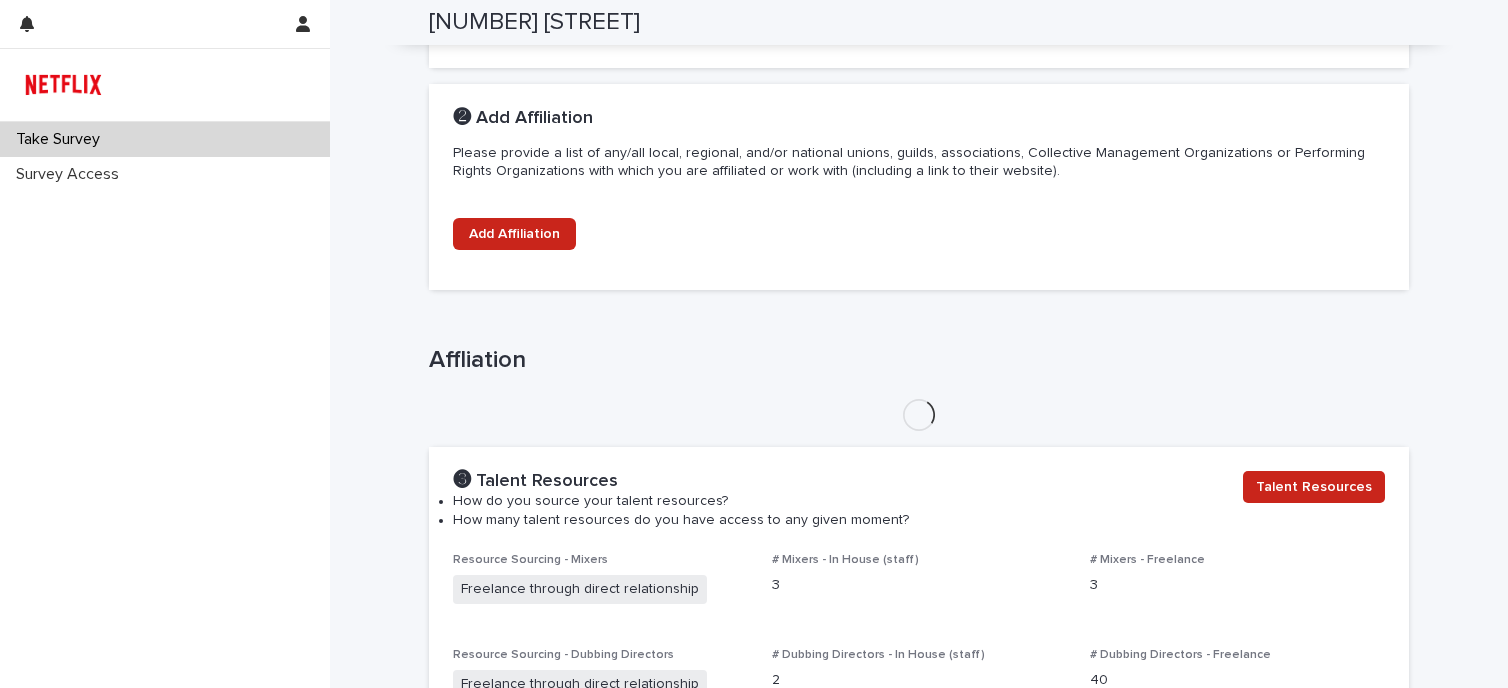 scroll, scrollTop: 0, scrollLeft: 0, axis: both 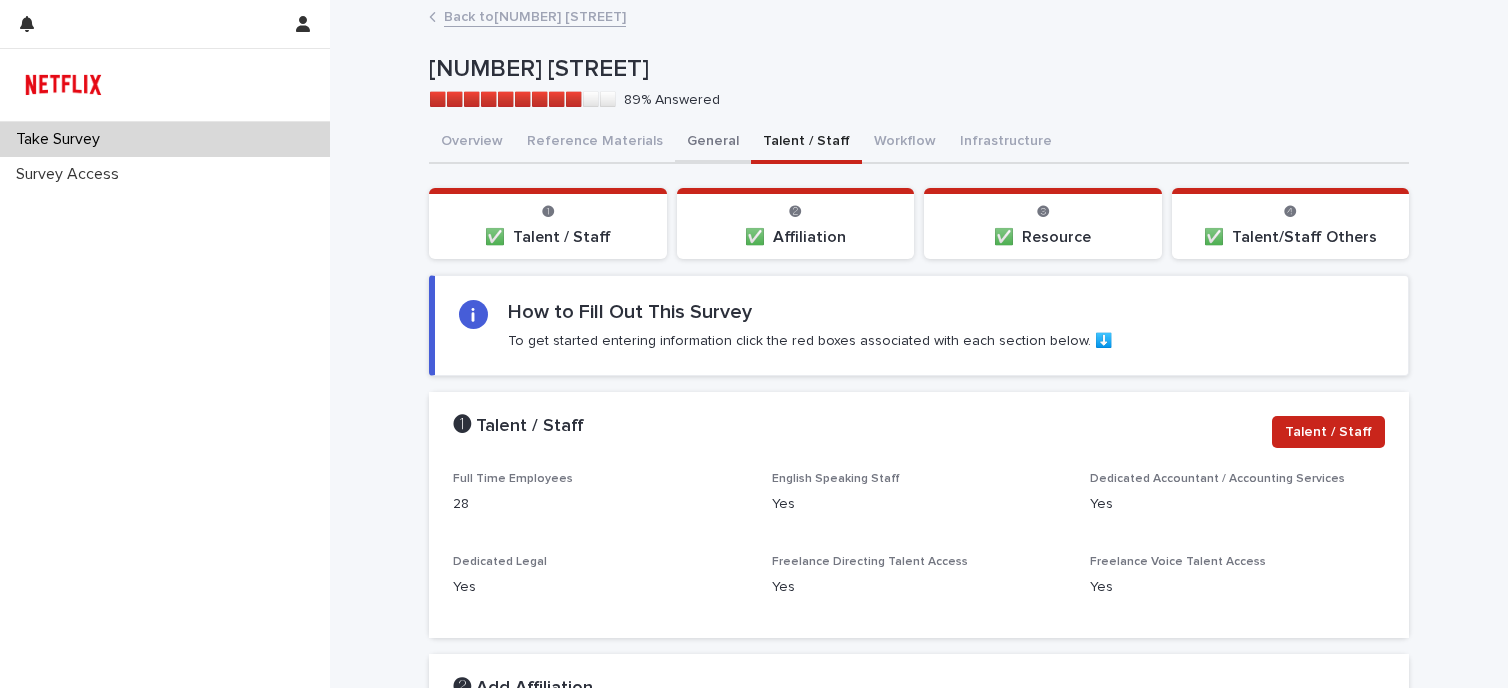 click on "General" at bounding box center (713, 143) 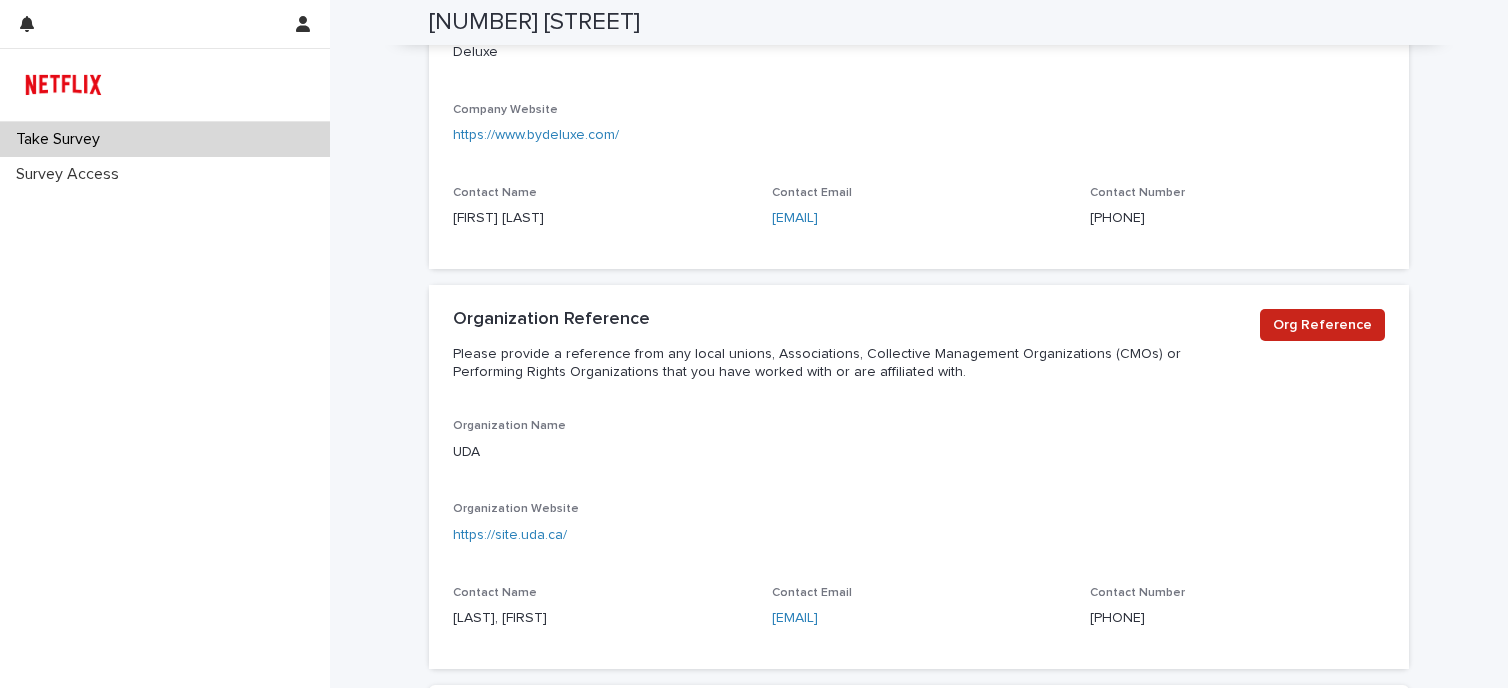 scroll, scrollTop: 0, scrollLeft: 0, axis: both 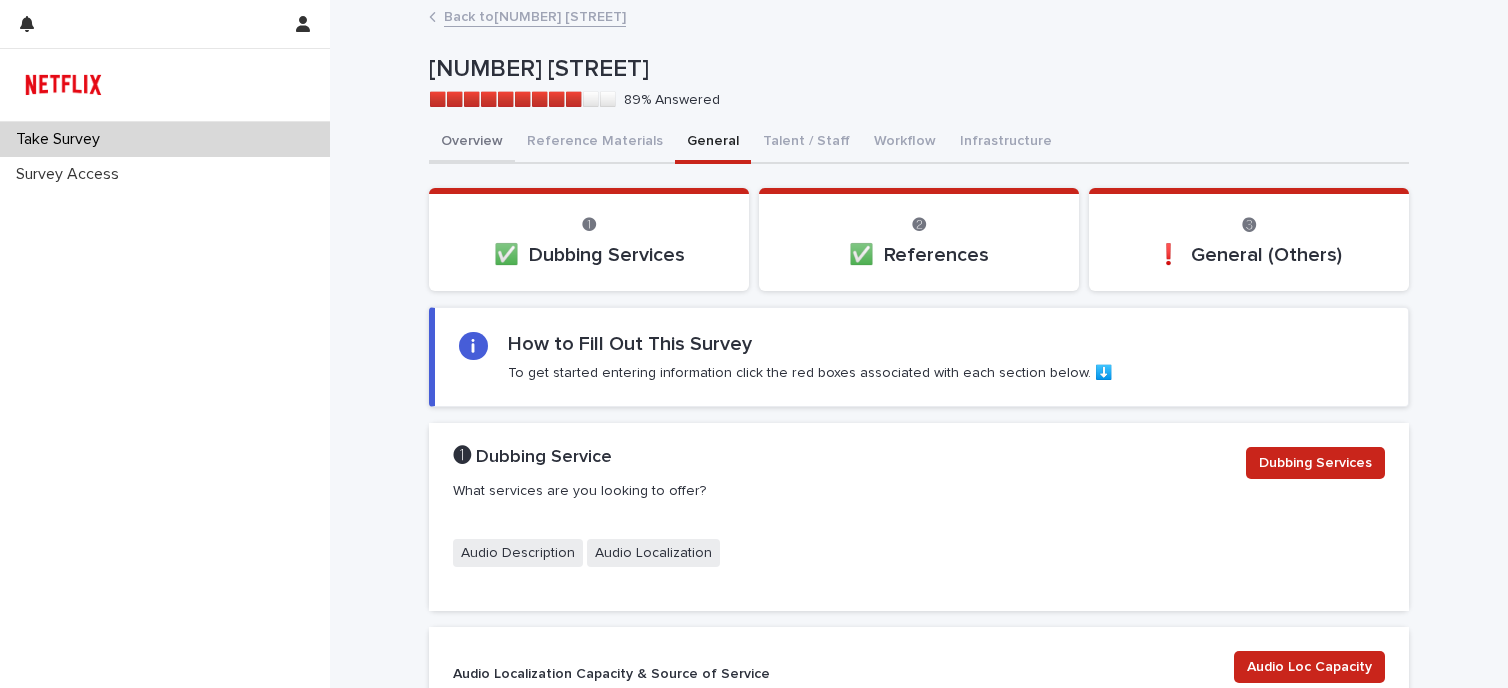 click on "Overview" at bounding box center (472, 143) 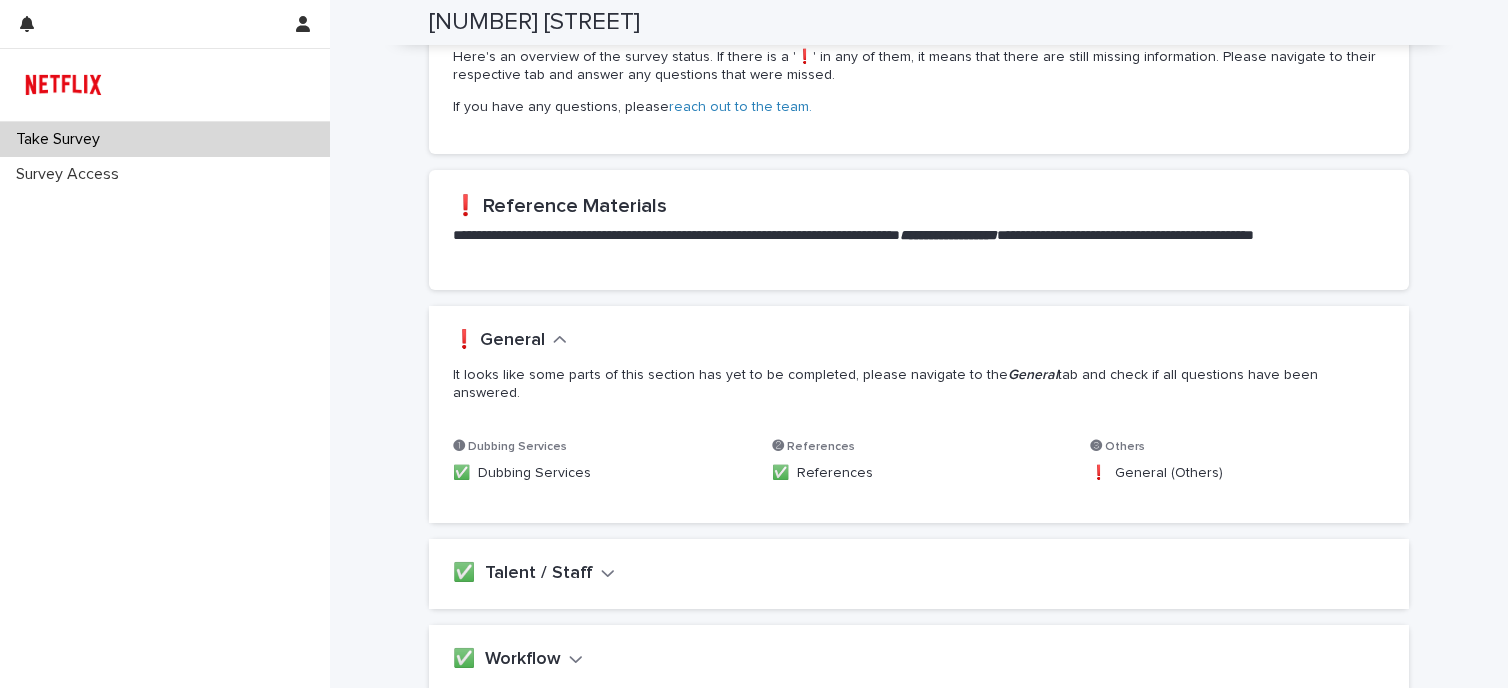 scroll, scrollTop: 200, scrollLeft: 0, axis: vertical 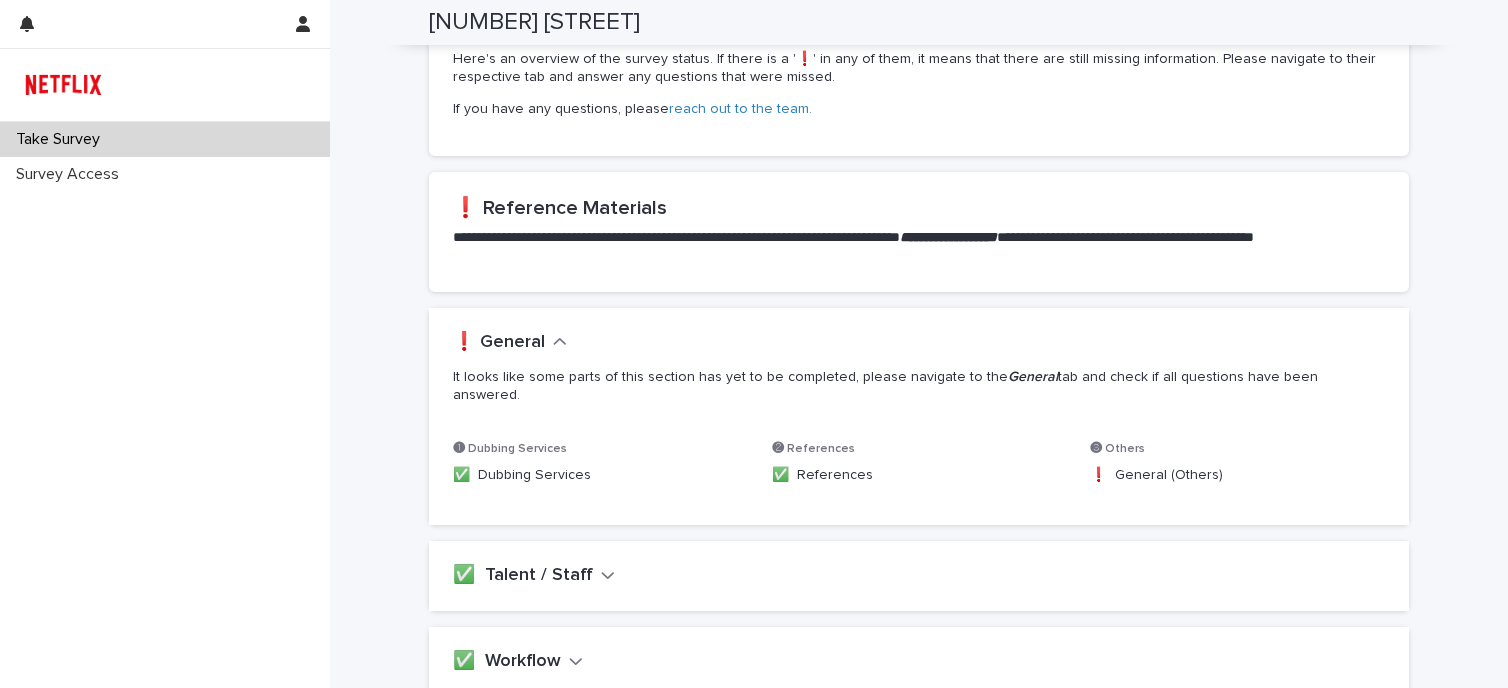 click 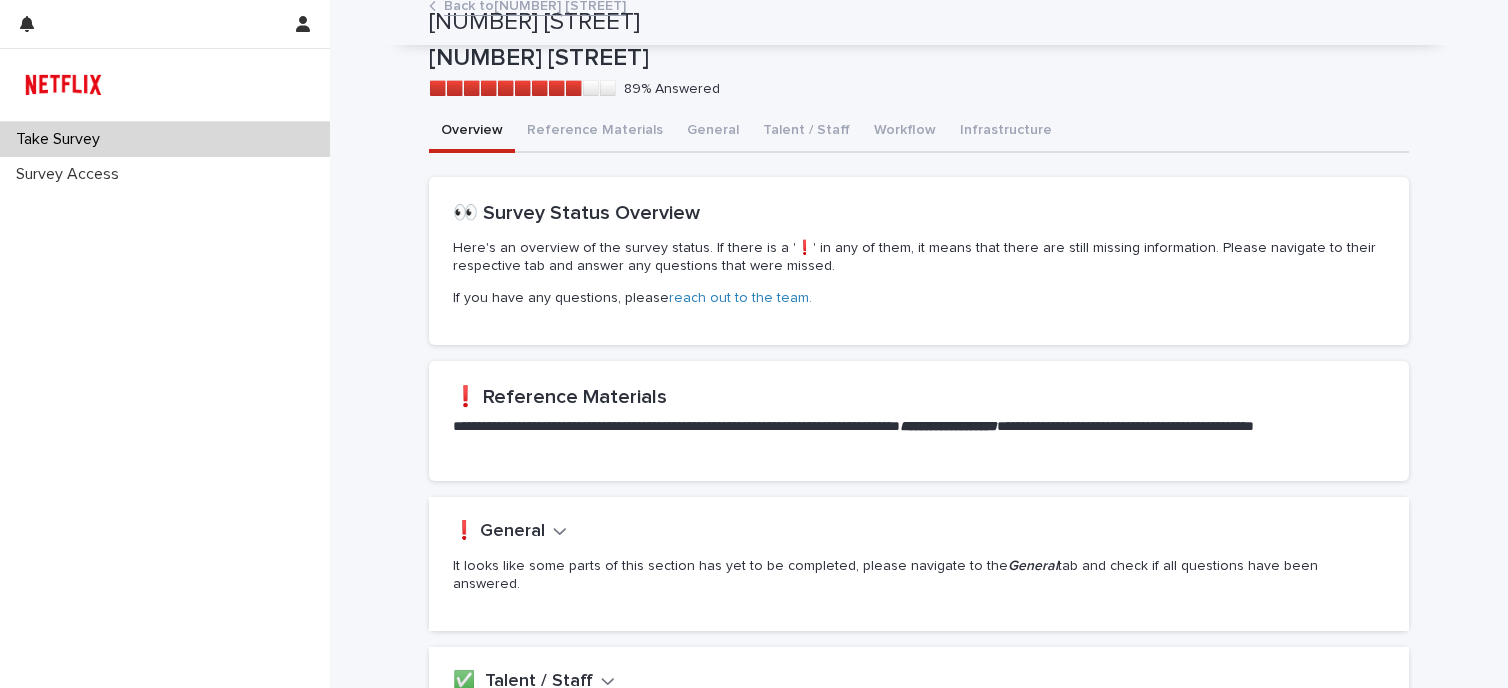 scroll, scrollTop: 0, scrollLeft: 0, axis: both 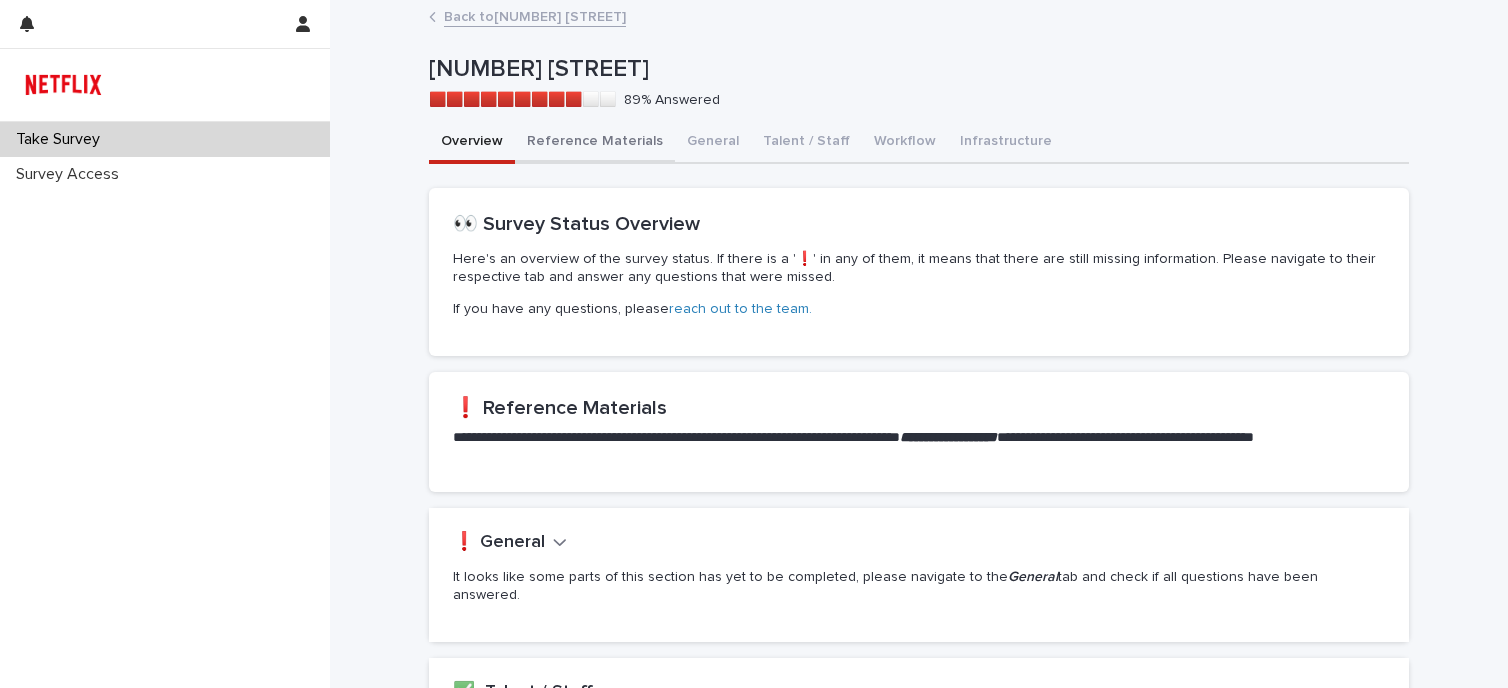 click on "Reference Materials" at bounding box center [595, 143] 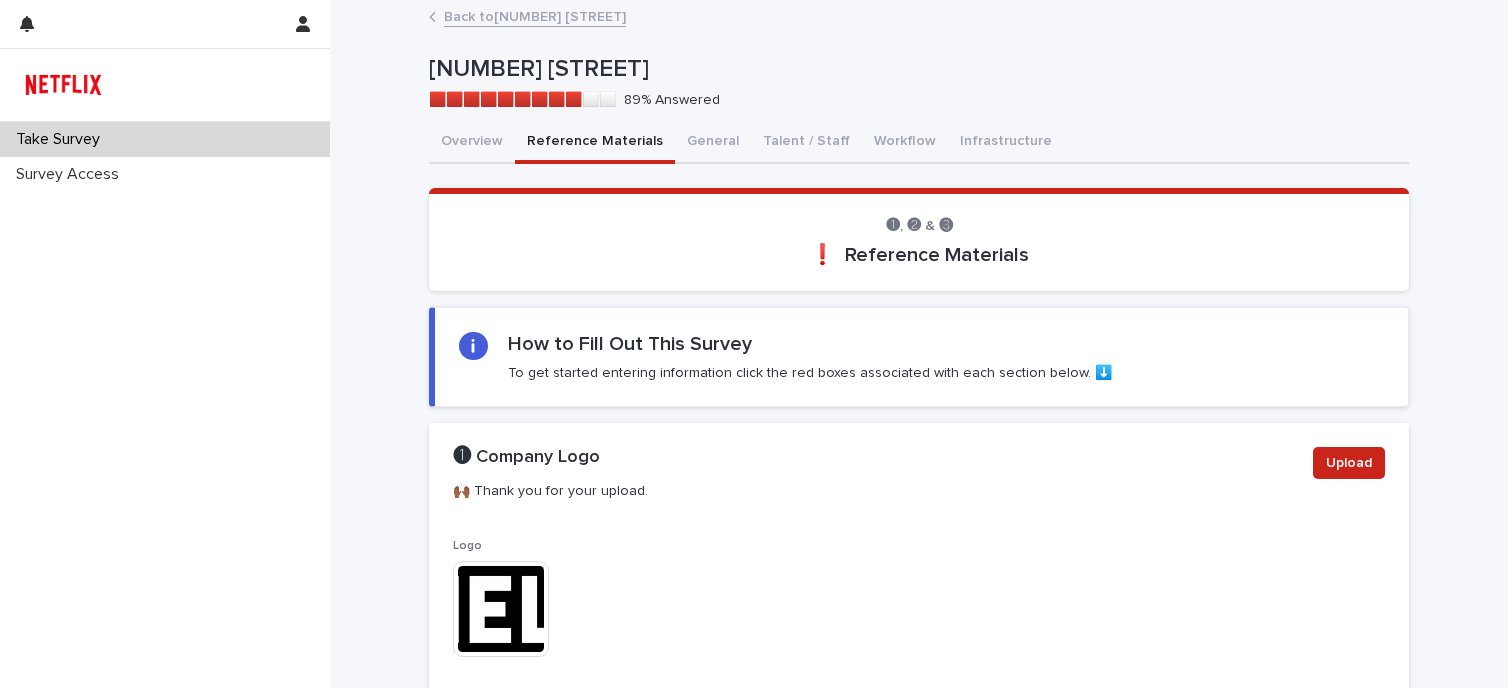 scroll, scrollTop: 913, scrollLeft: 0, axis: vertical 